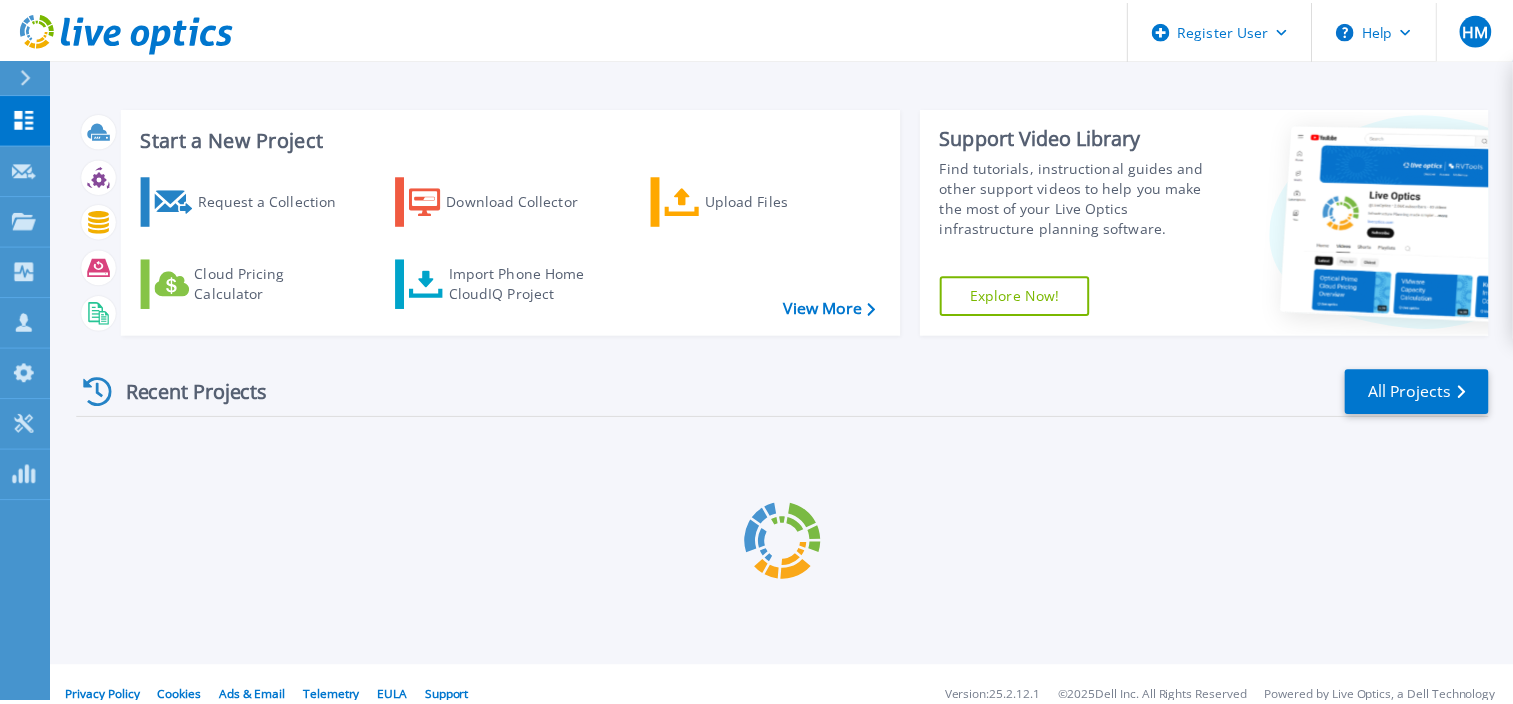 scroll, scrollTop: 0, scrollLeft: 0, axis: both 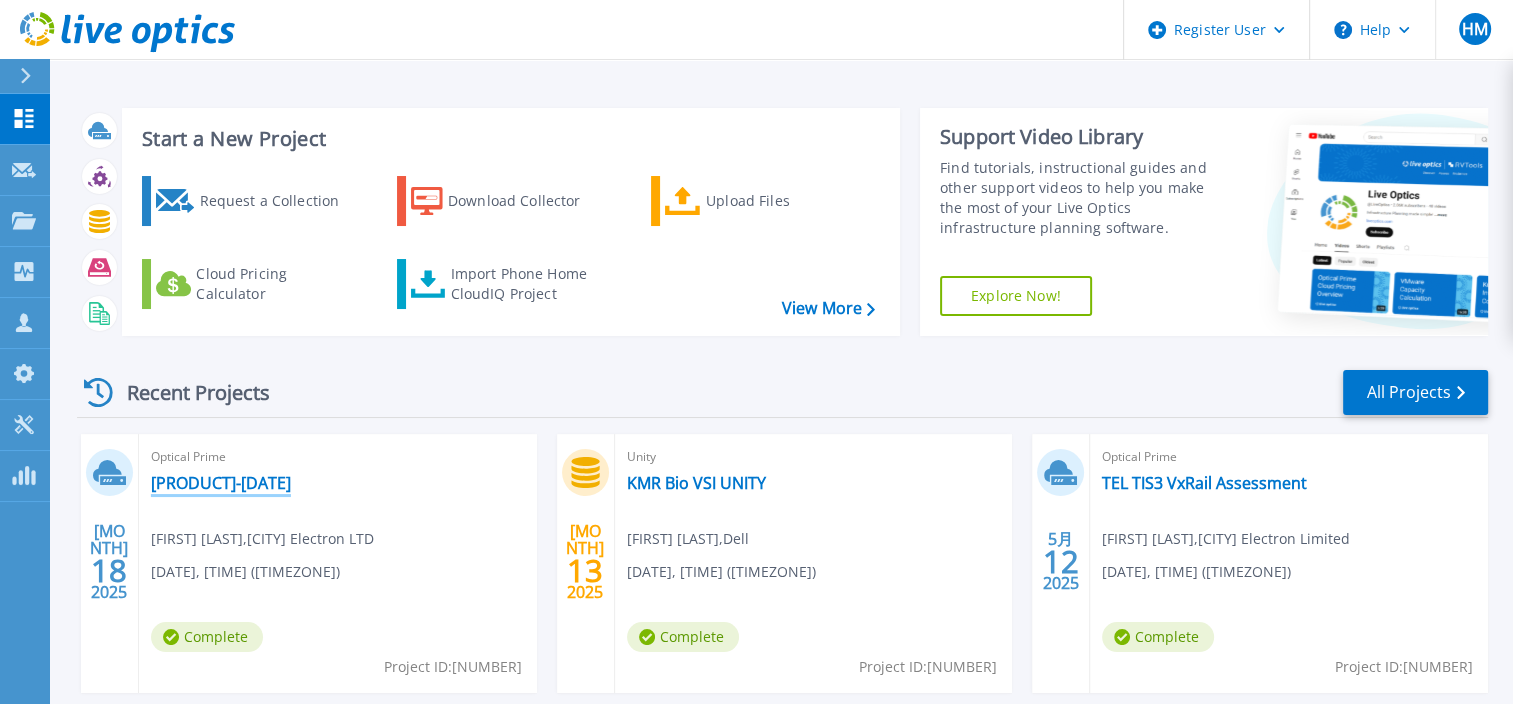 click on "[PRODUCT]-[DATE]" at bounding box center [221, 483] 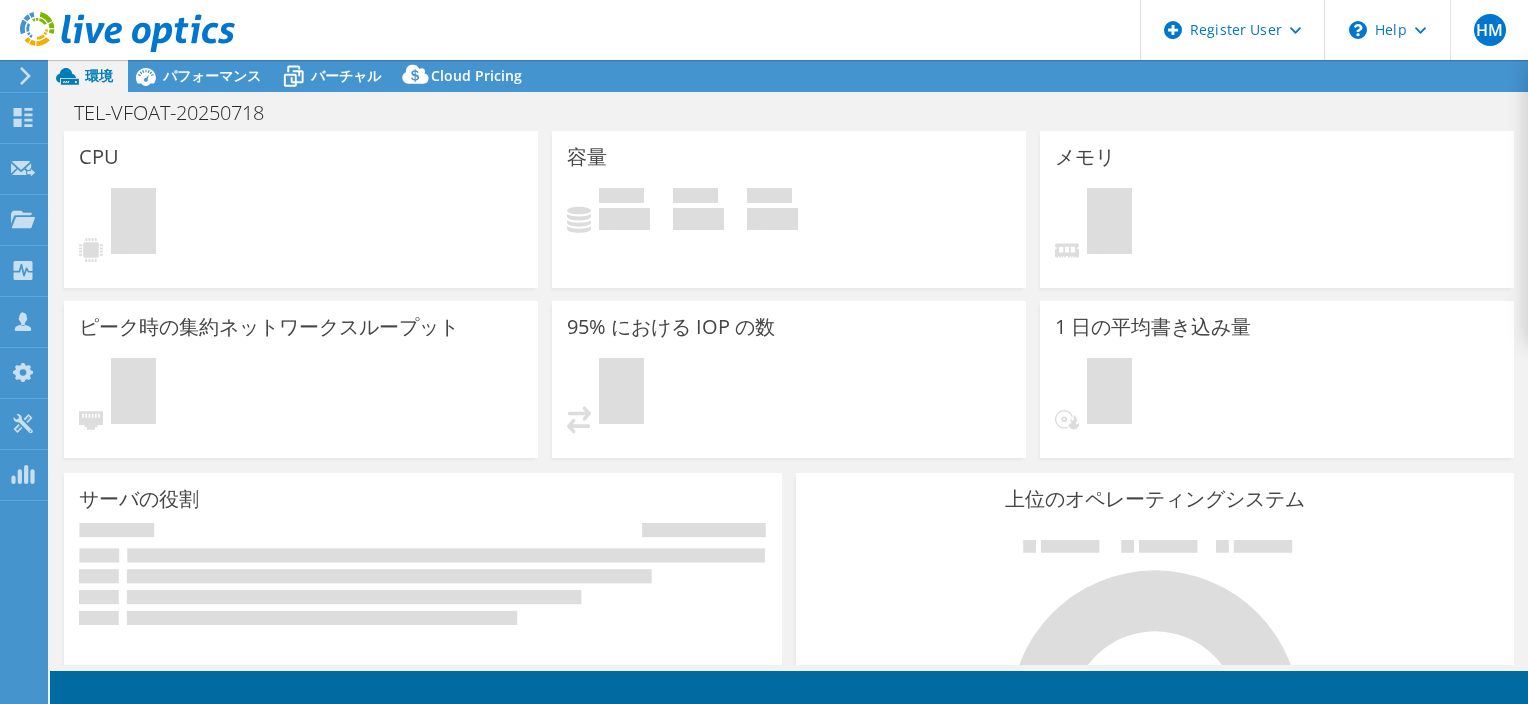 scroll, scrollTop: 0, scrollLeft: 0, axis: both 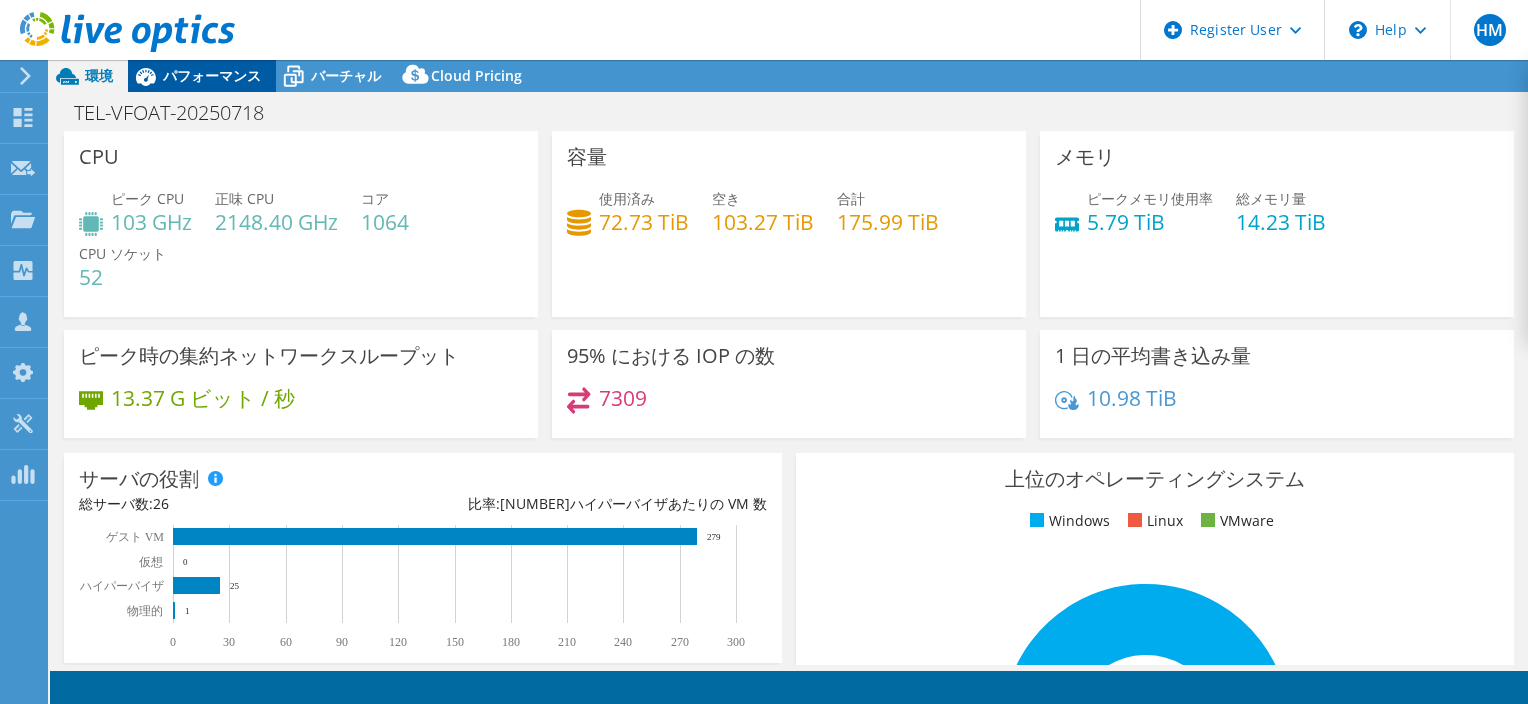 click on "パフォーマンス" at bounding box center (212, 75) 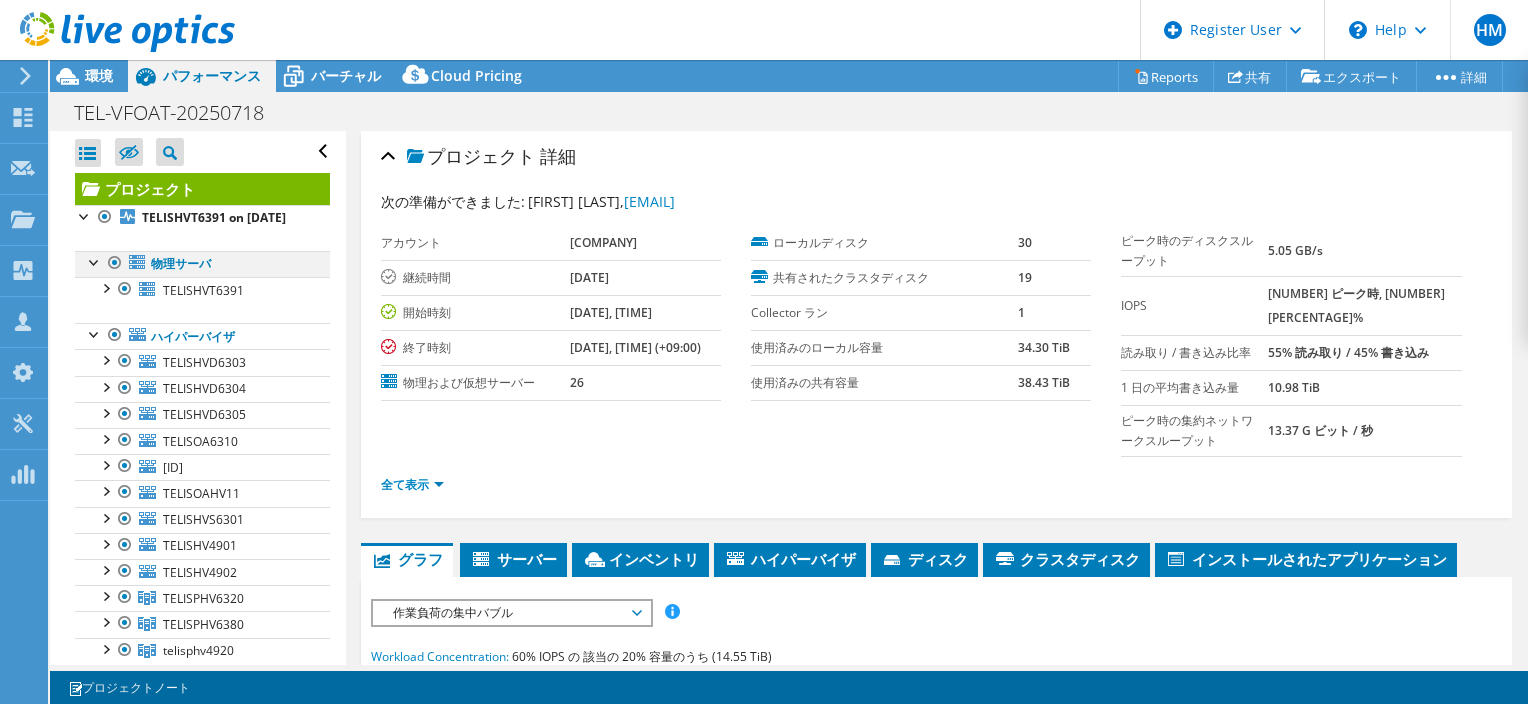 click at bounding box center (115, 263) 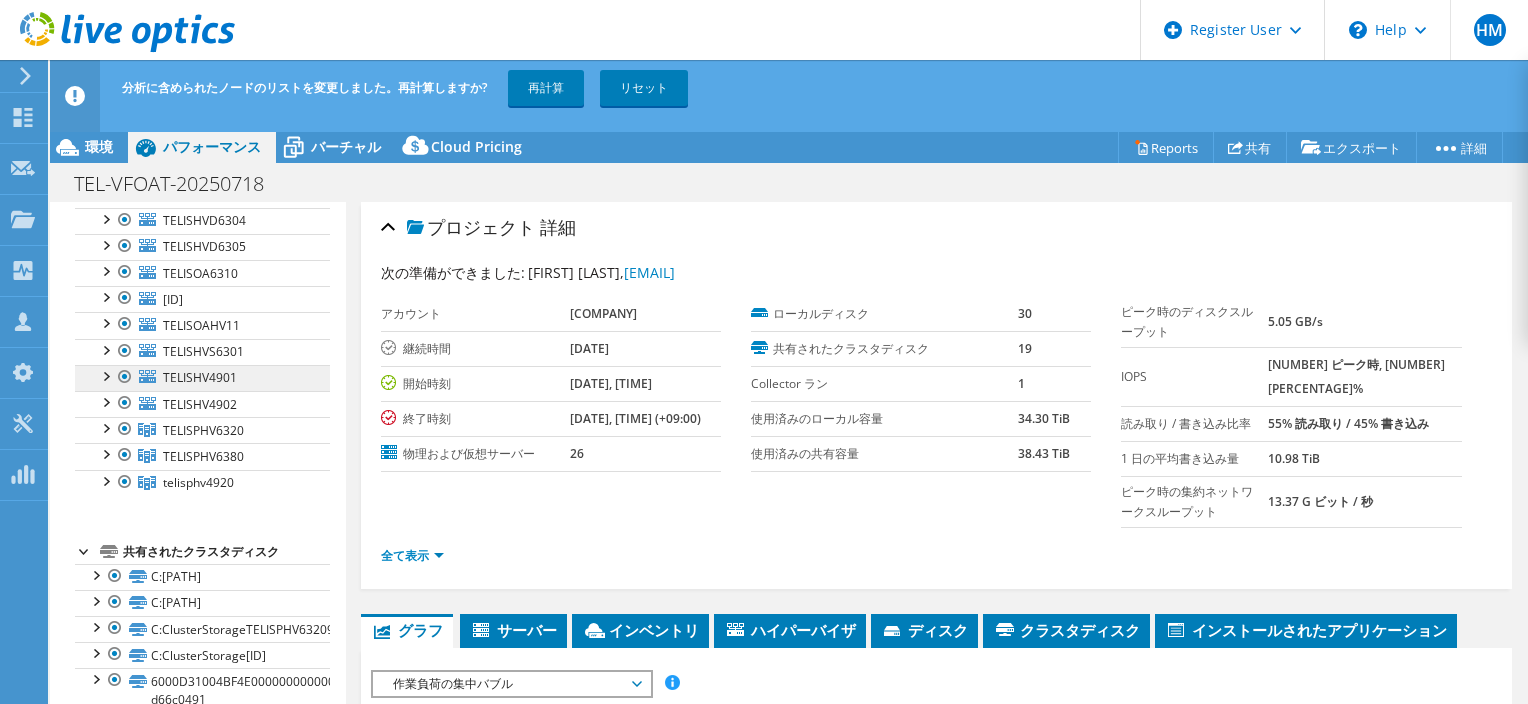 scroll, scrollTop: 236, scrollLeft: 0, axis: vertical 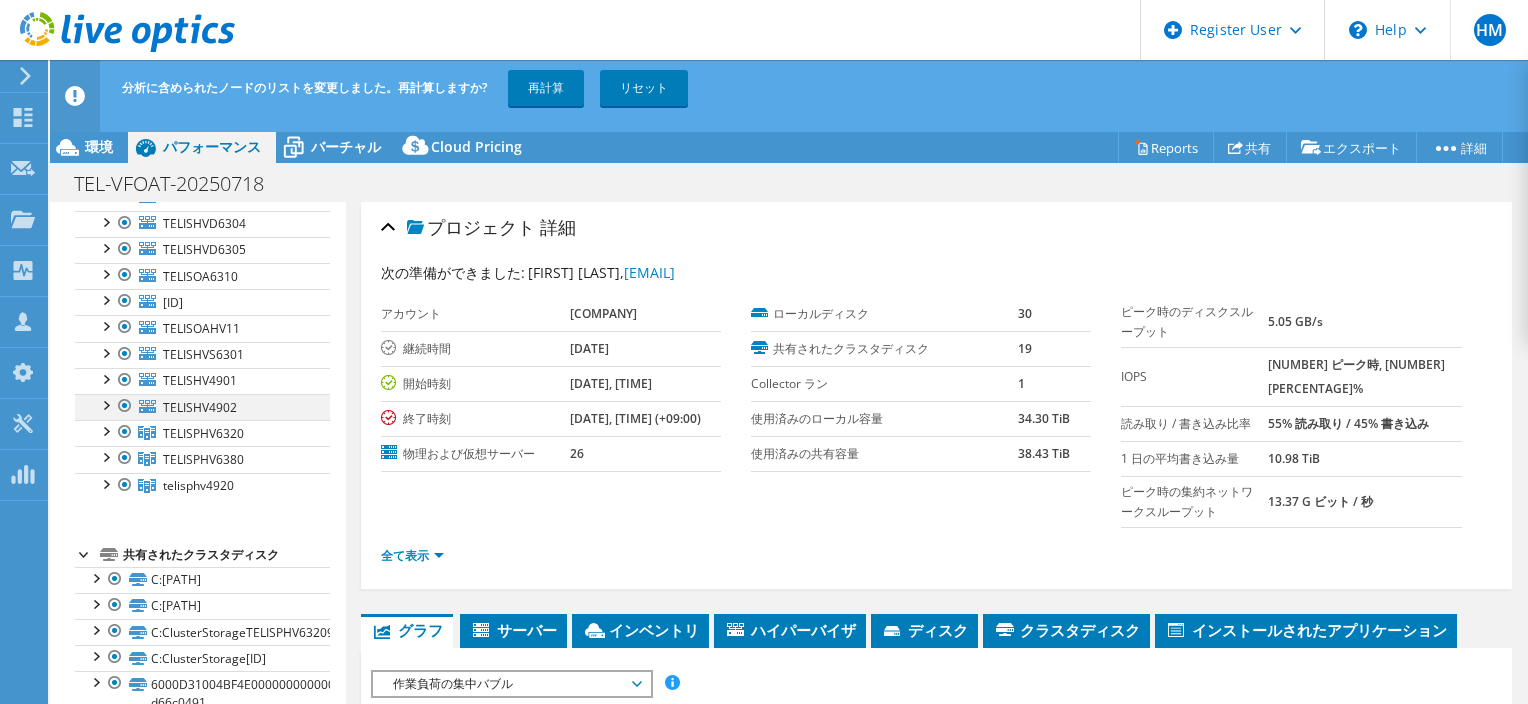 click at bounding box center (125, 406) 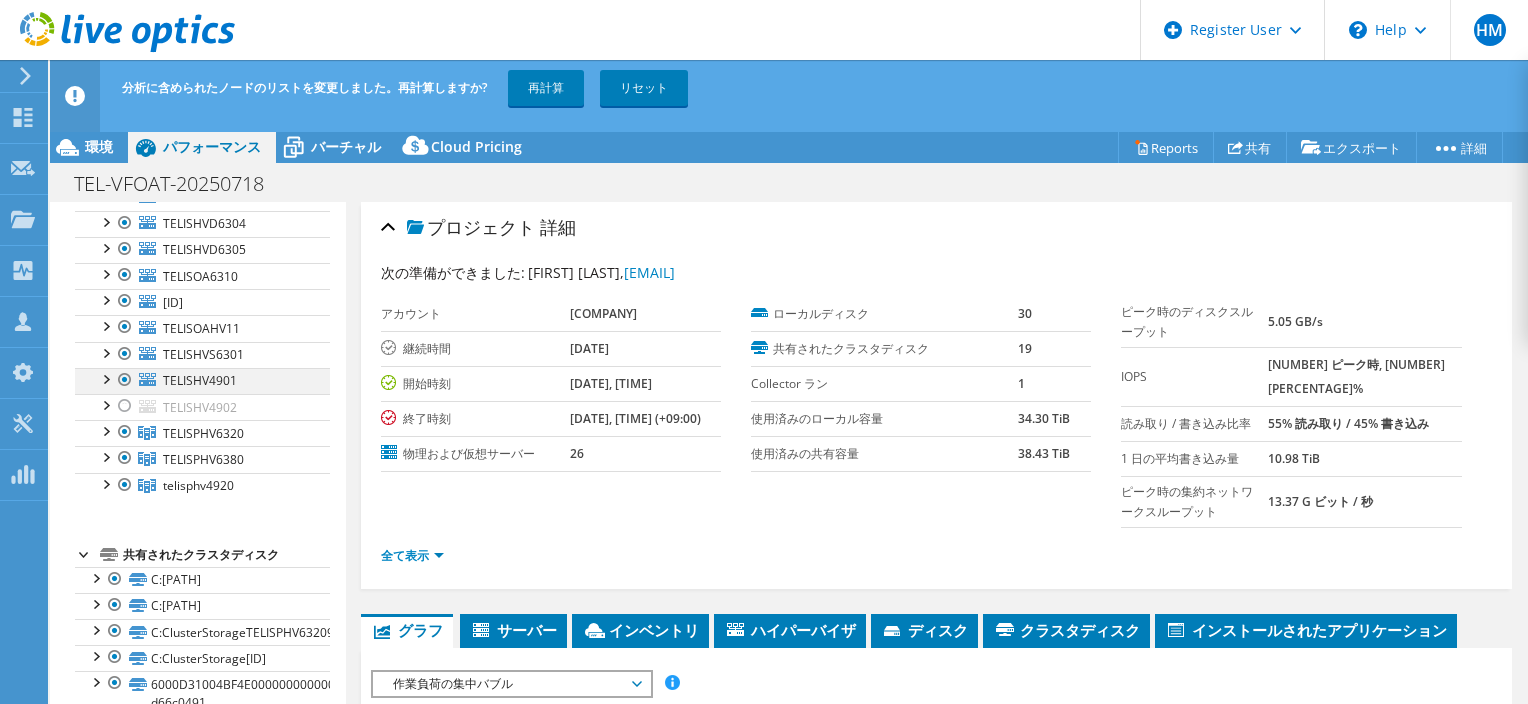 click at bounding box center (125, 380) 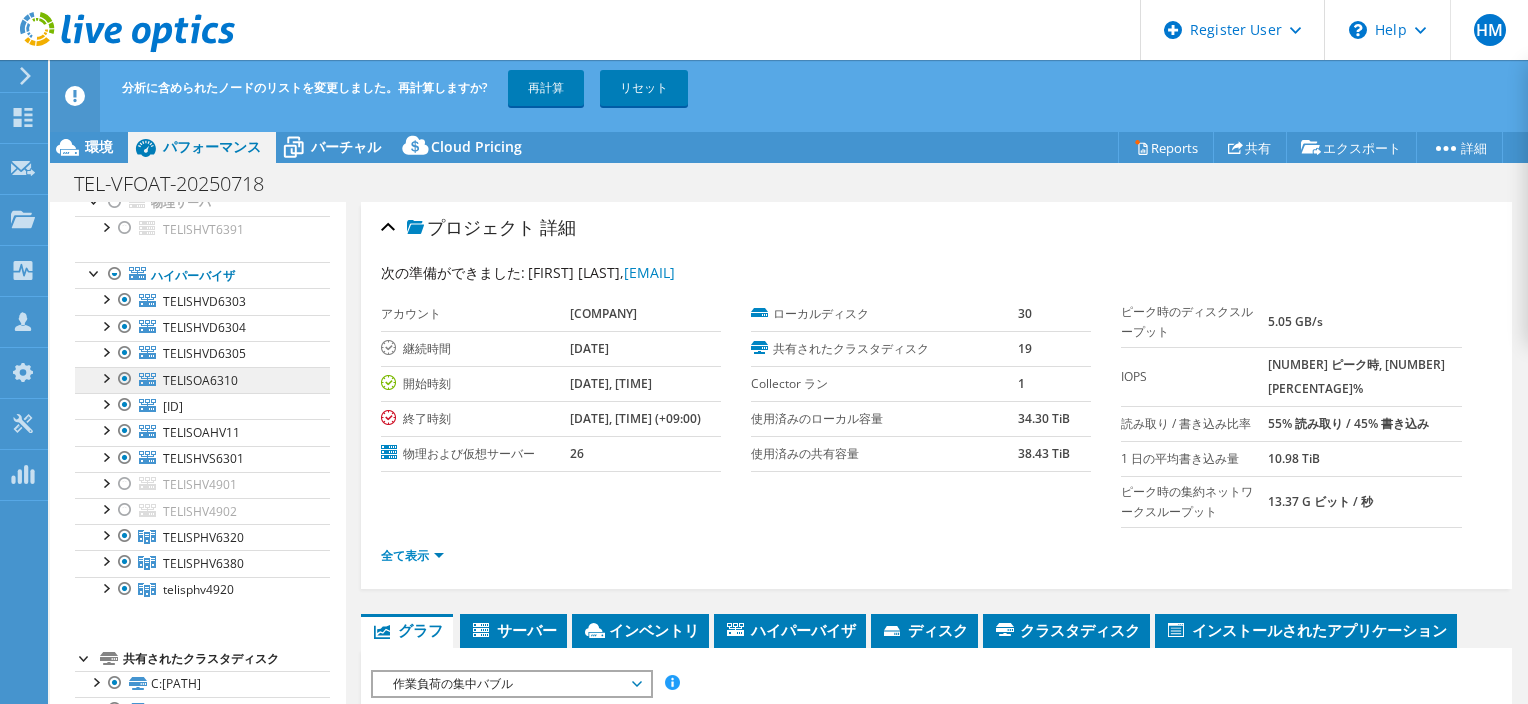 scroll, scrollTop: 132, scrollLeft: 0, axis: vertical 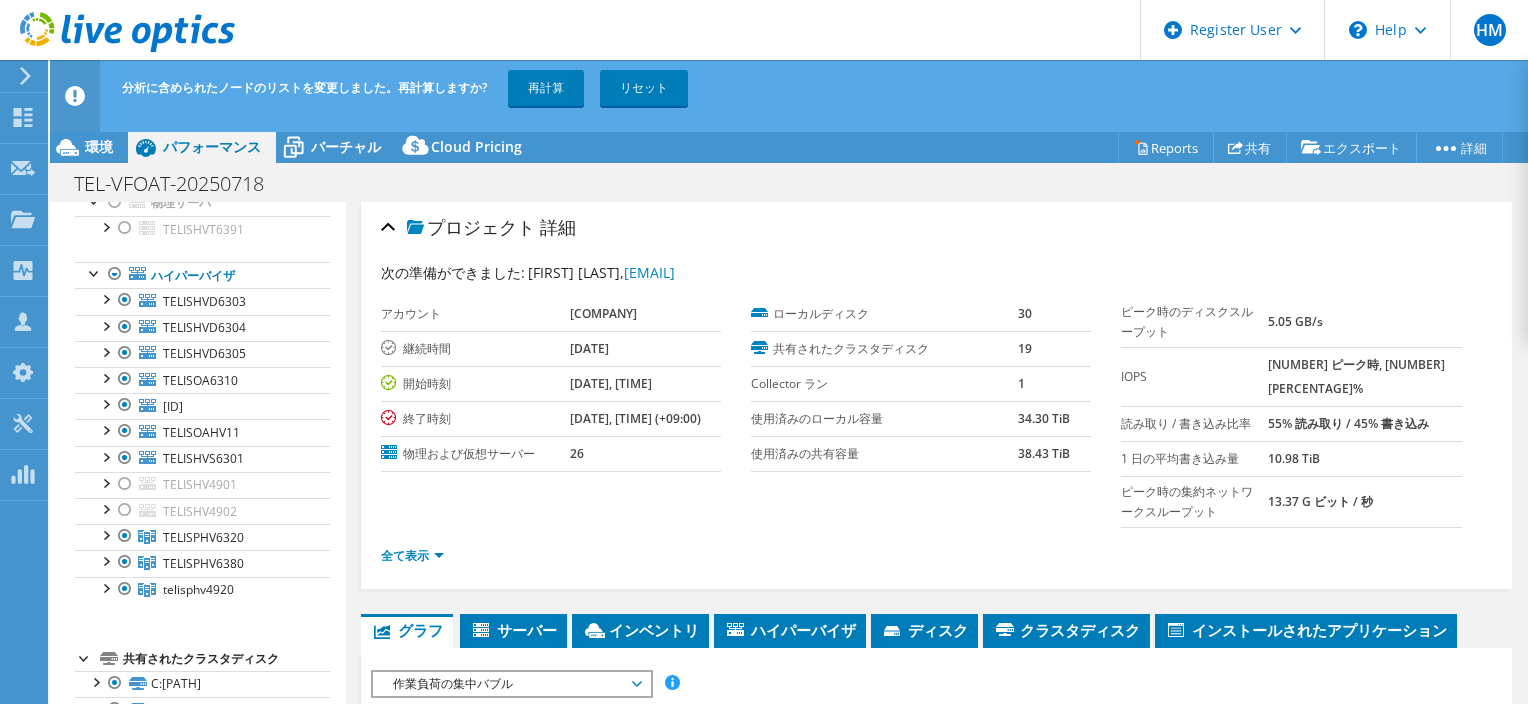 click on "次の準備ができました:
[FIRST] [LAST],  [EMAIL]
アカウント
Tokyo Electron LTD
継続時間
3 日、0 時間、0 分
開始時刻
[DATE], [TIME] (+09:00)
終了時刻
[DATE], [TIME] (+09:00)
物理および仮想サーバー
26
ローカルディスク
30
19 1 34.30 TiB" at bounding box center [936, 423] 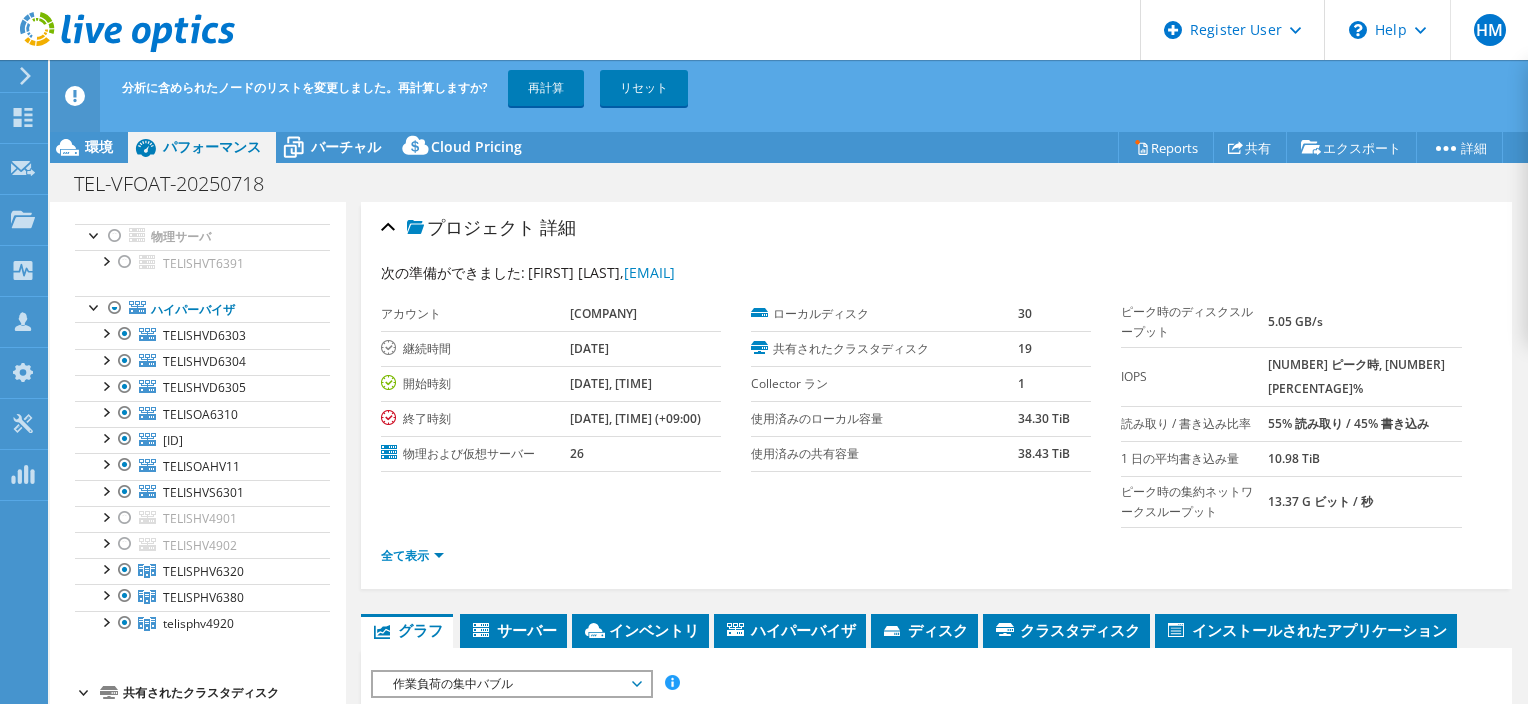 scroll, scrollTop: 56, scrollLeft: 0, axis: vertical 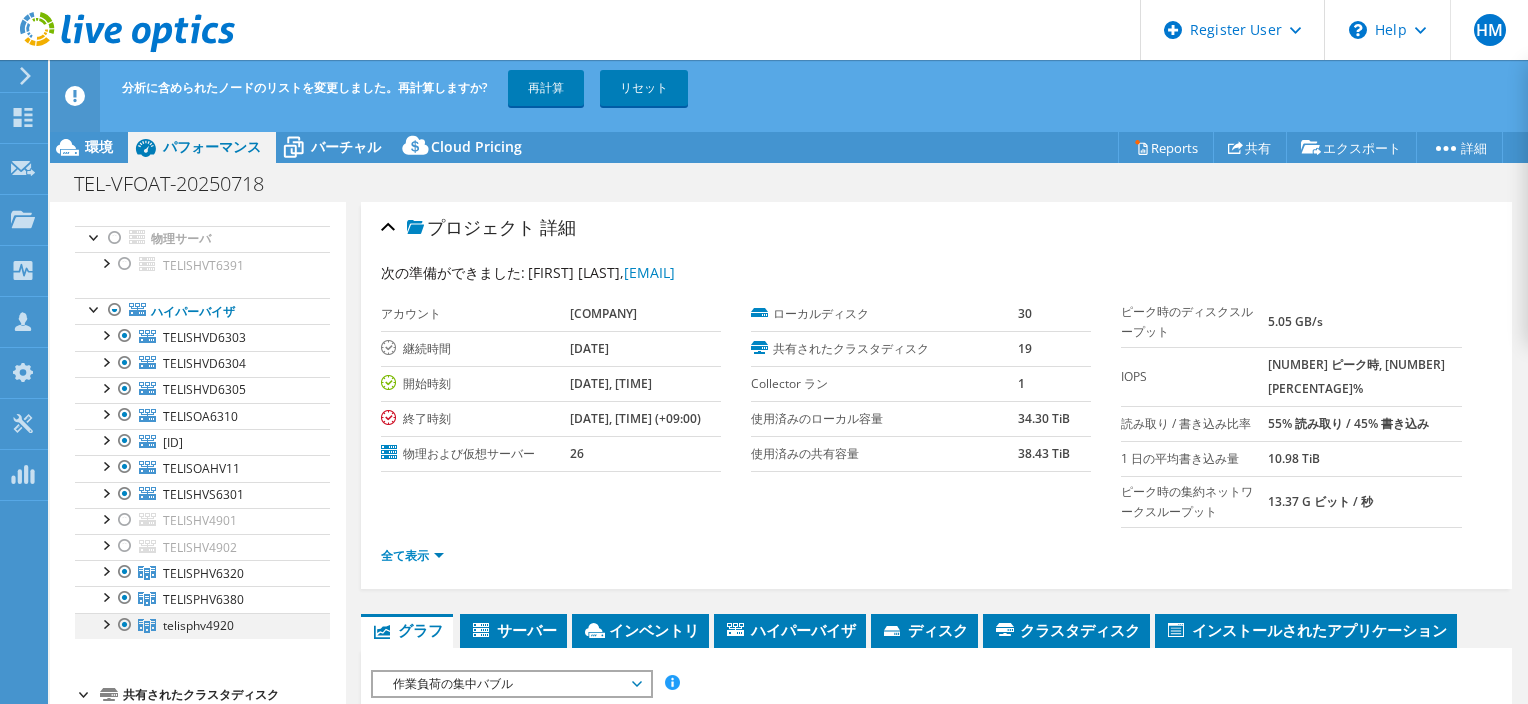 click at bounding box center (125, 625) 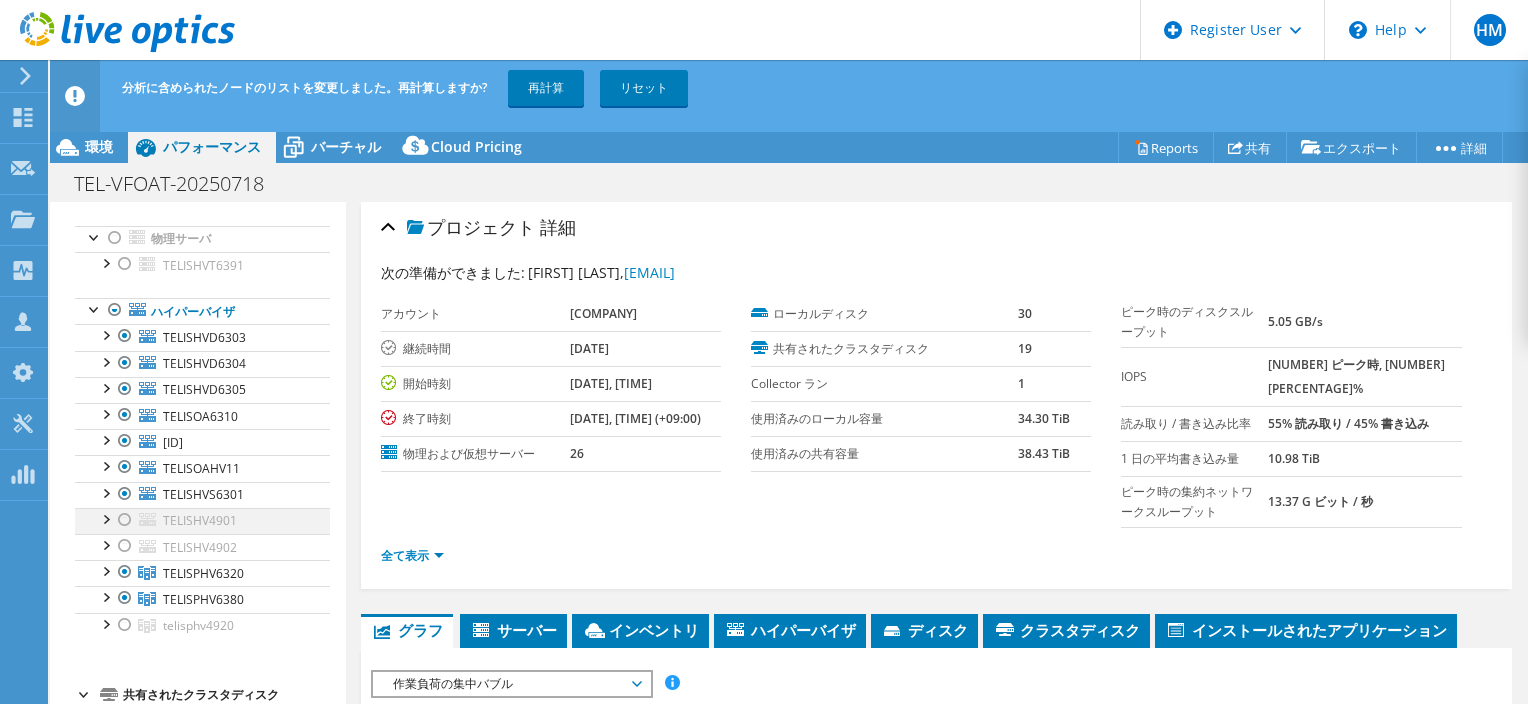 click at bounding box center [125, 520] 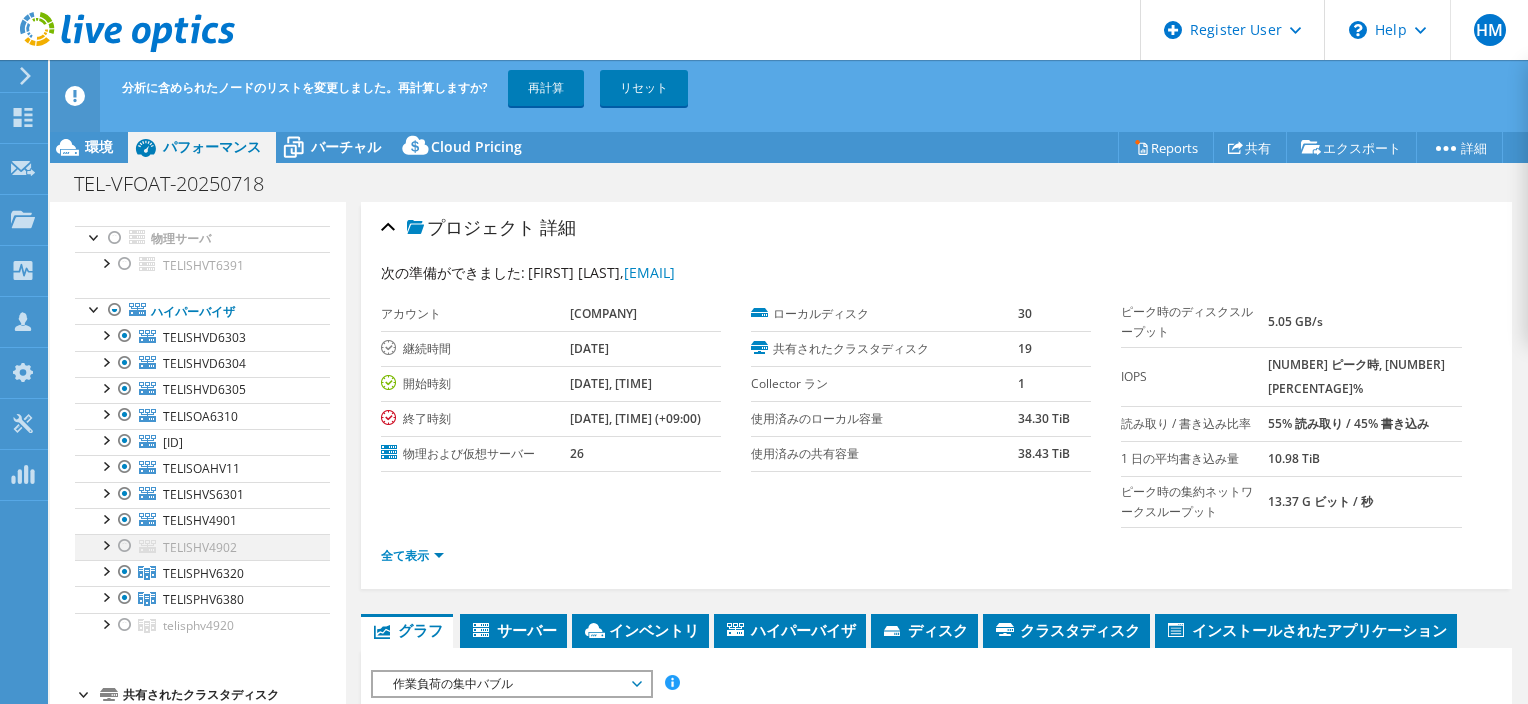click at bounding box center (125, 546) 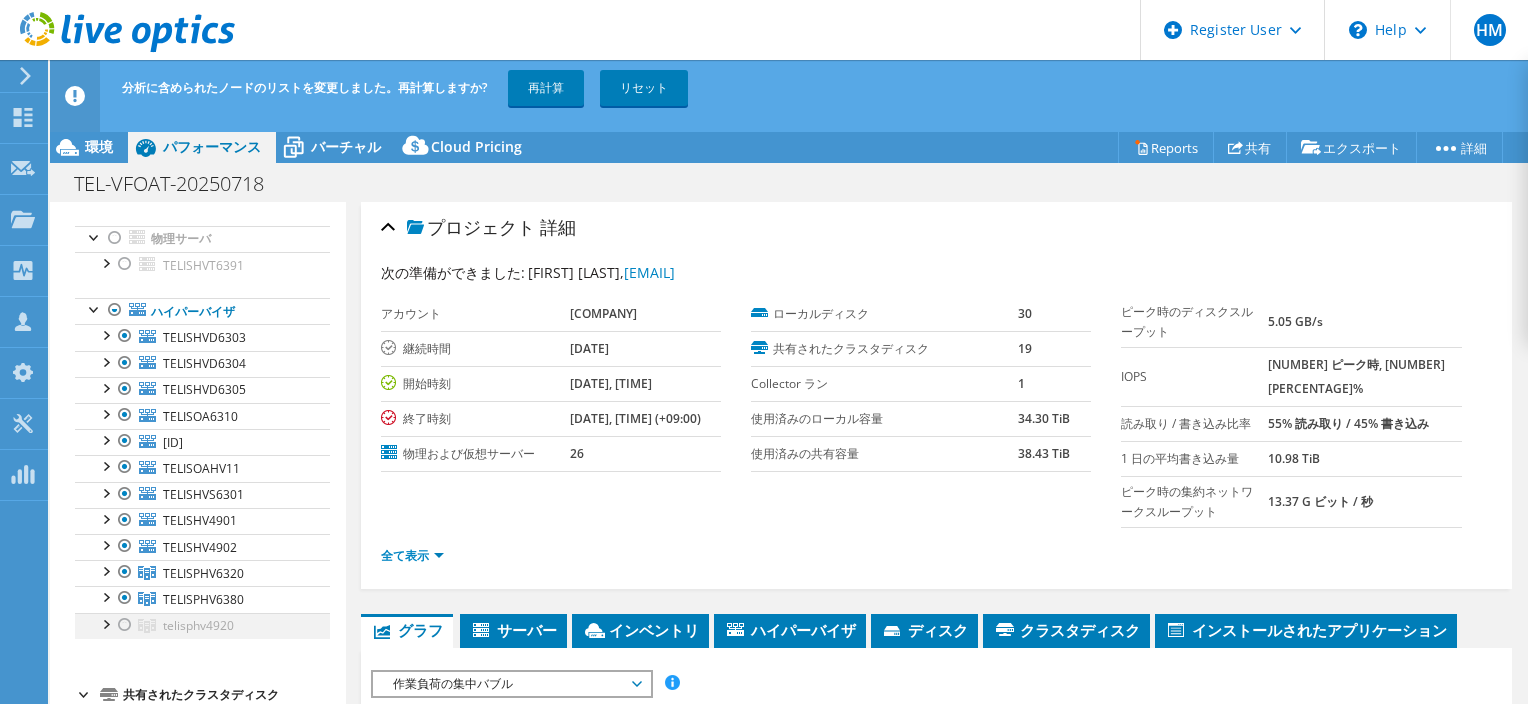 click at bounding box center [125, 625] 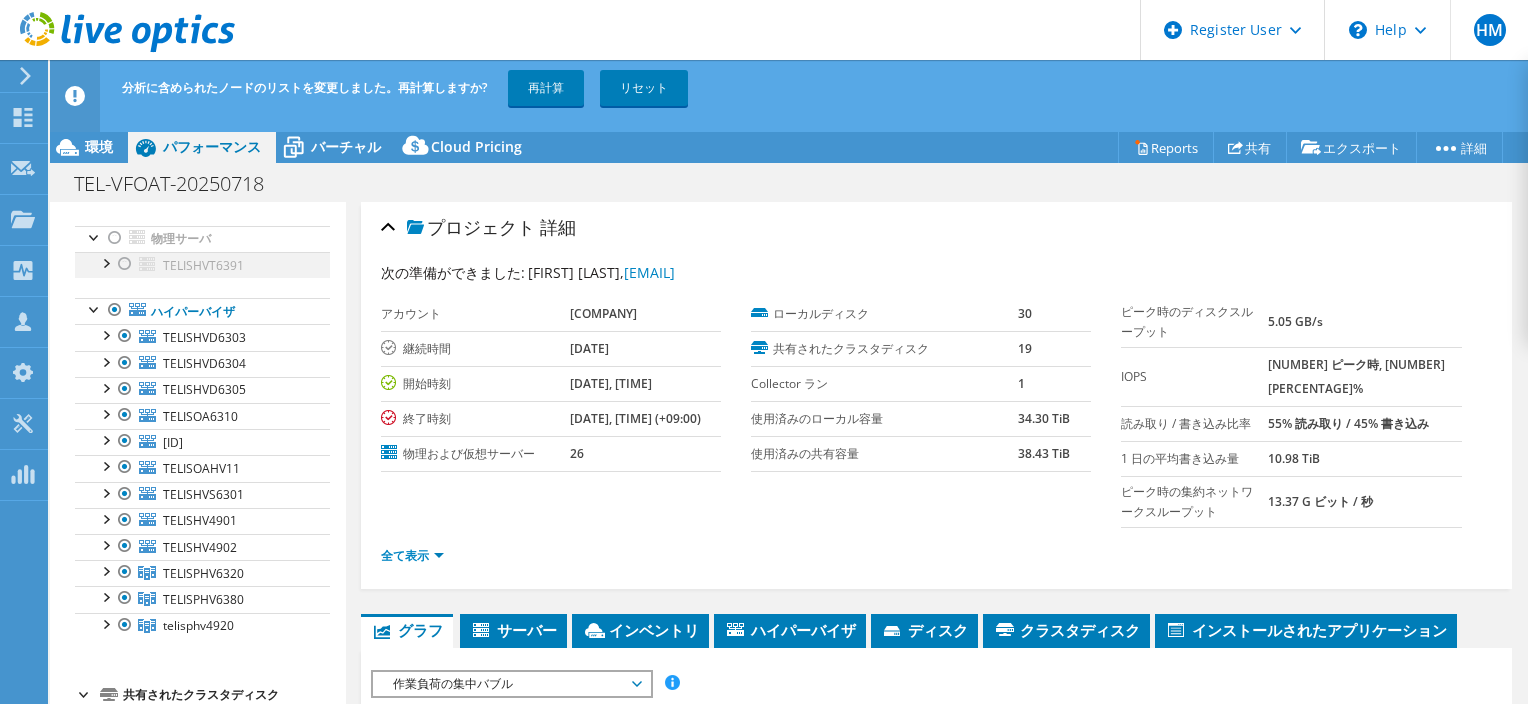 click at bounding box center [125, 264] 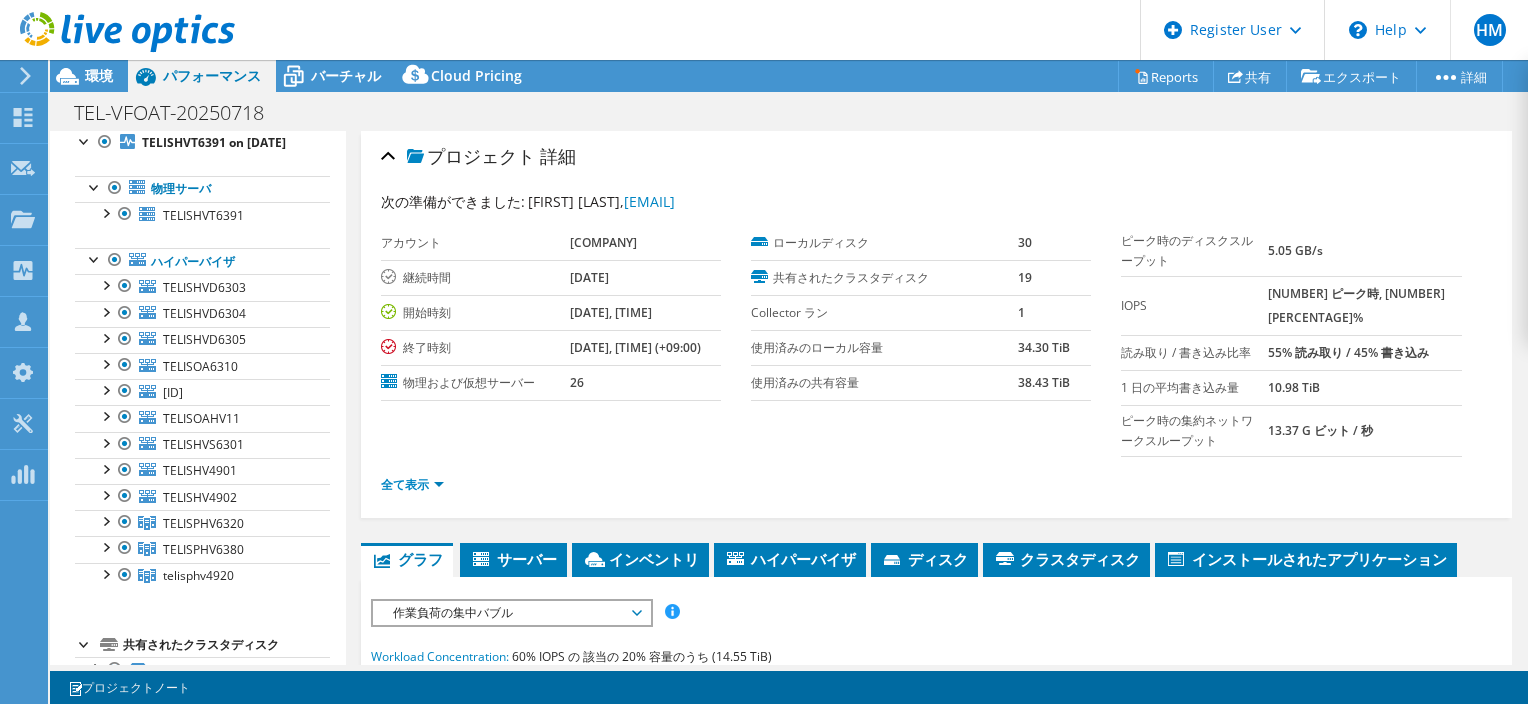 scroll, scrollTop: 79, scrollLeft: 0, axis: vertical 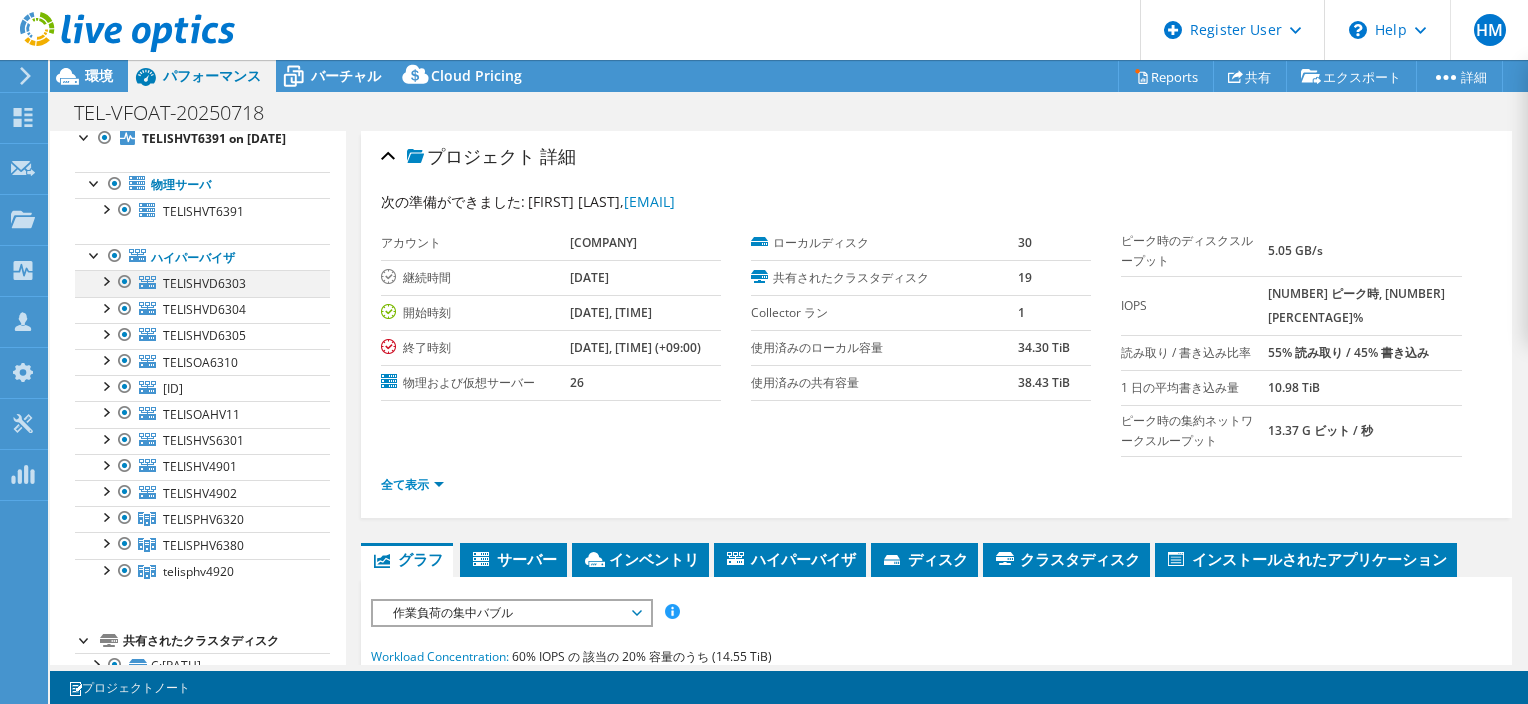 click at bounding box center [125, 282] 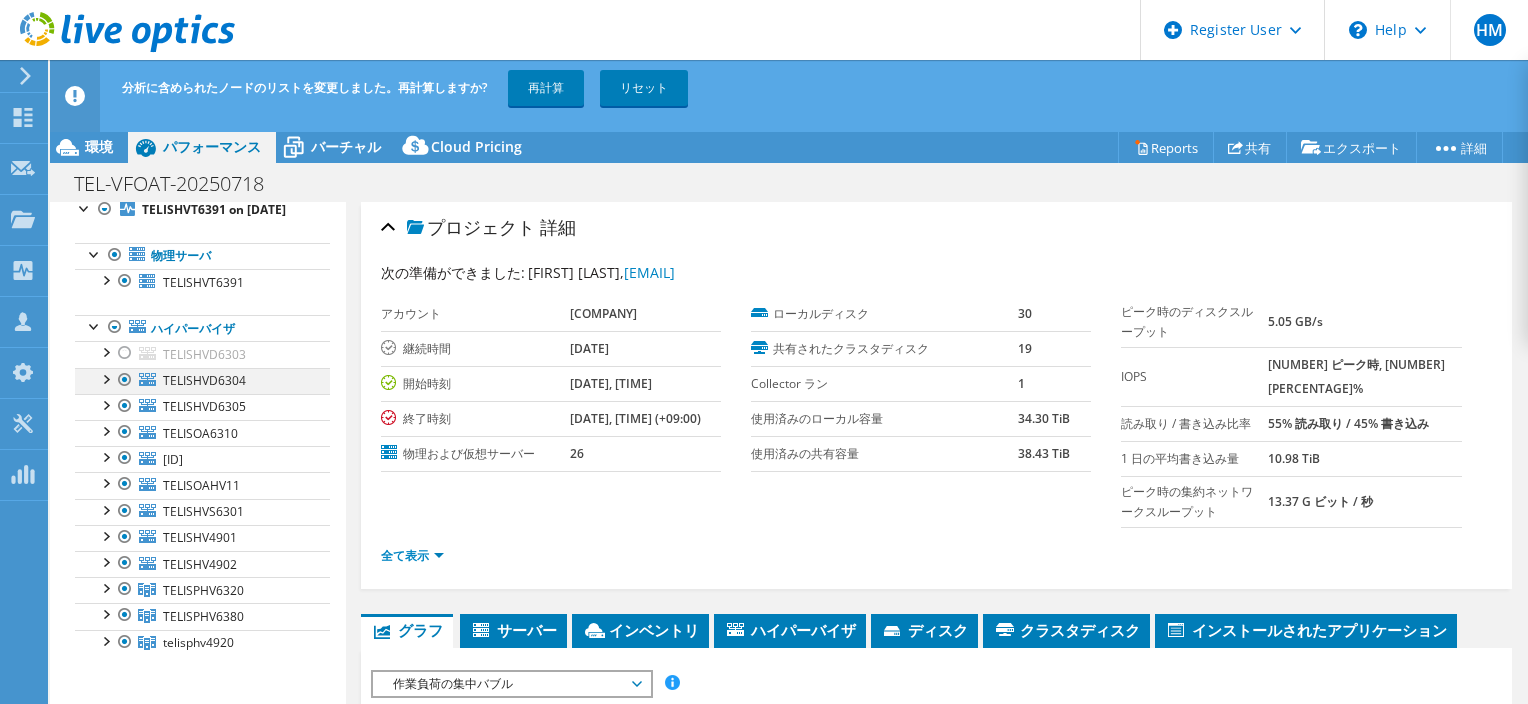 click at bounding box center [125, 380] 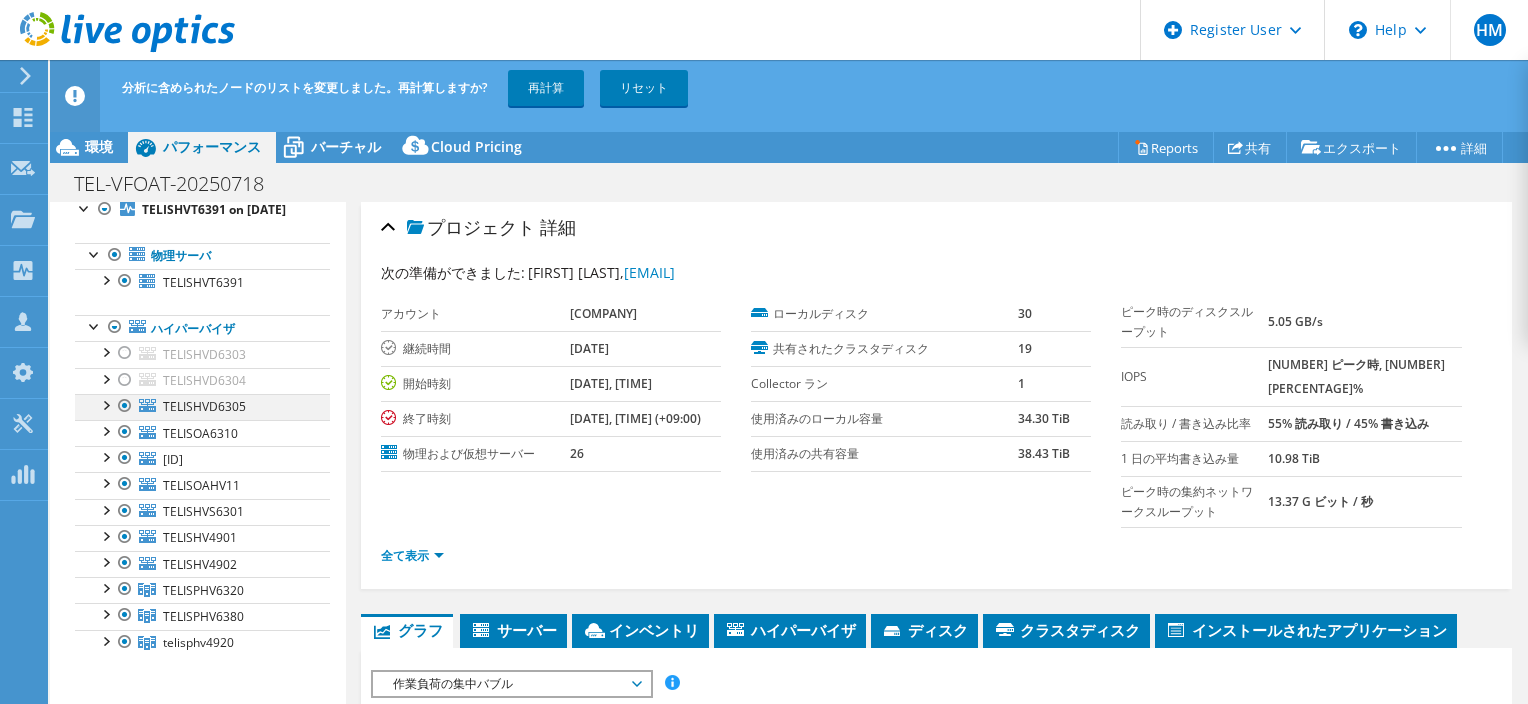click at bounding box center (125, 406) 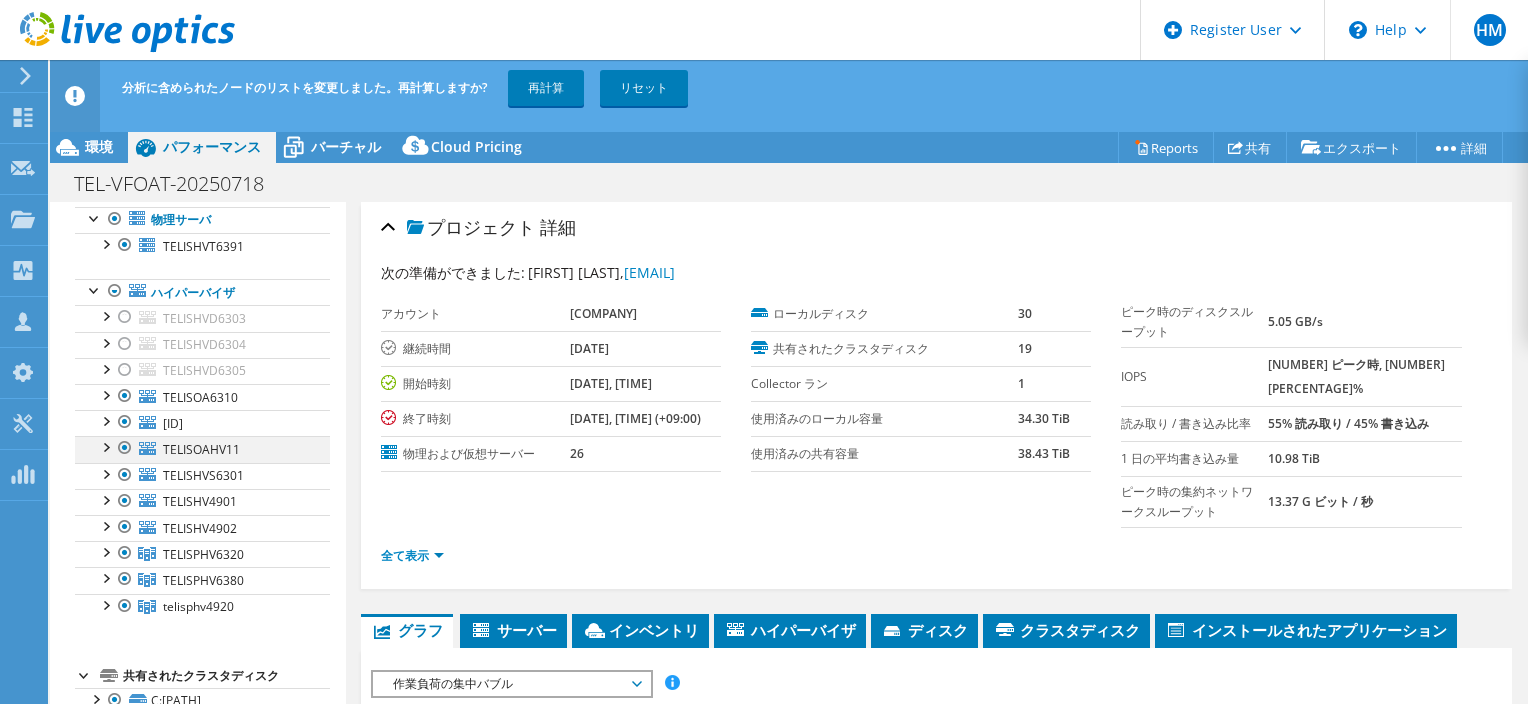 scroll, scrollTop: 141, scrollLeft: 0, axis: vertical 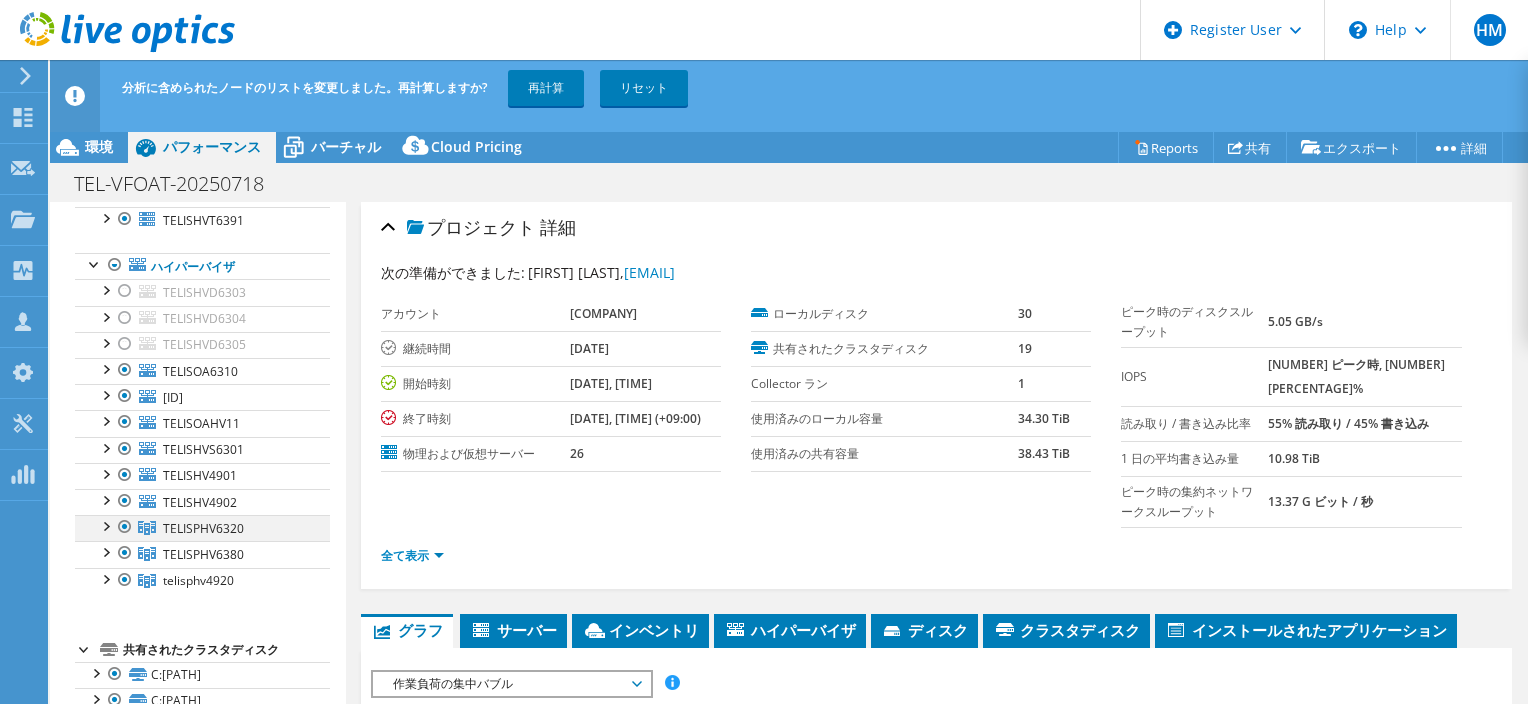 click at bounding box center (105, 525) 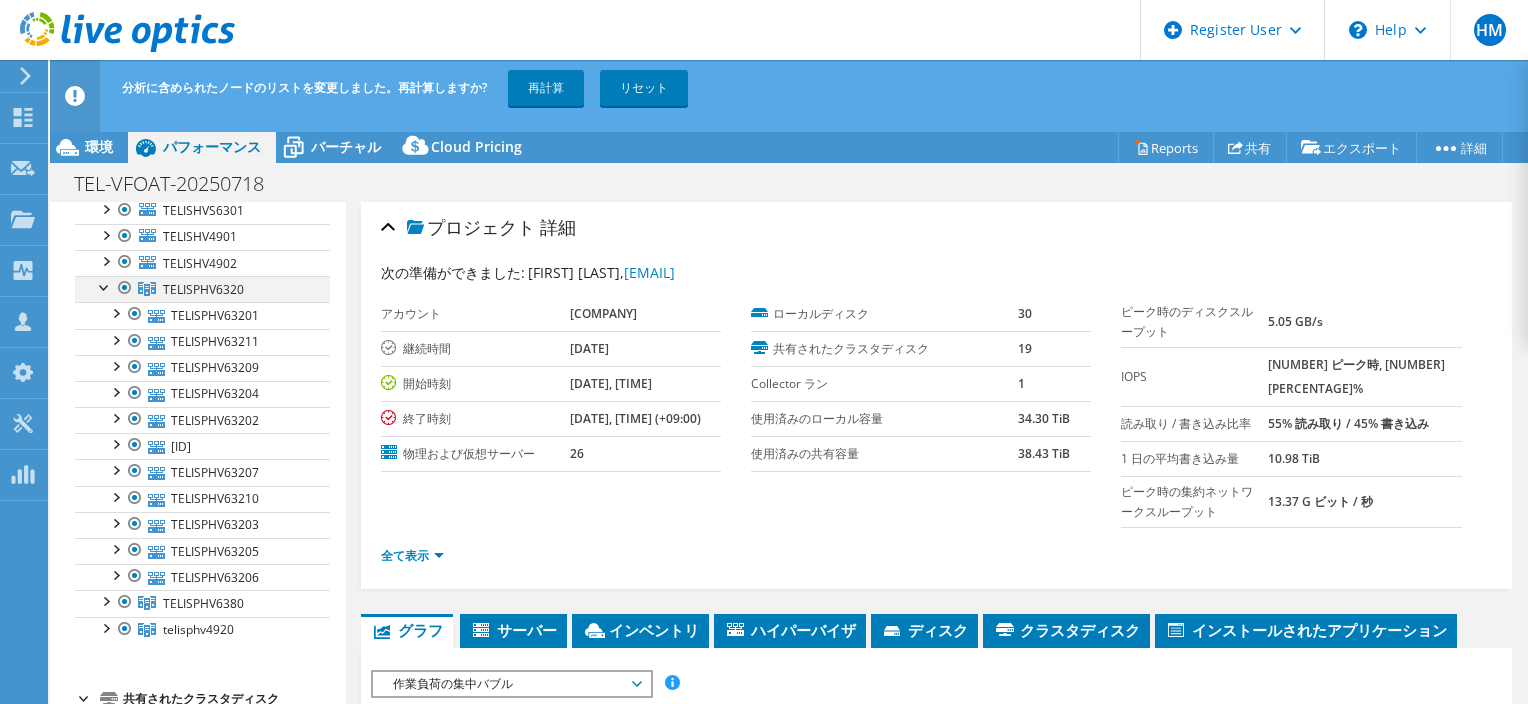 scroll, scrollTop: 392, scrollLeft: 0, axis: vertical 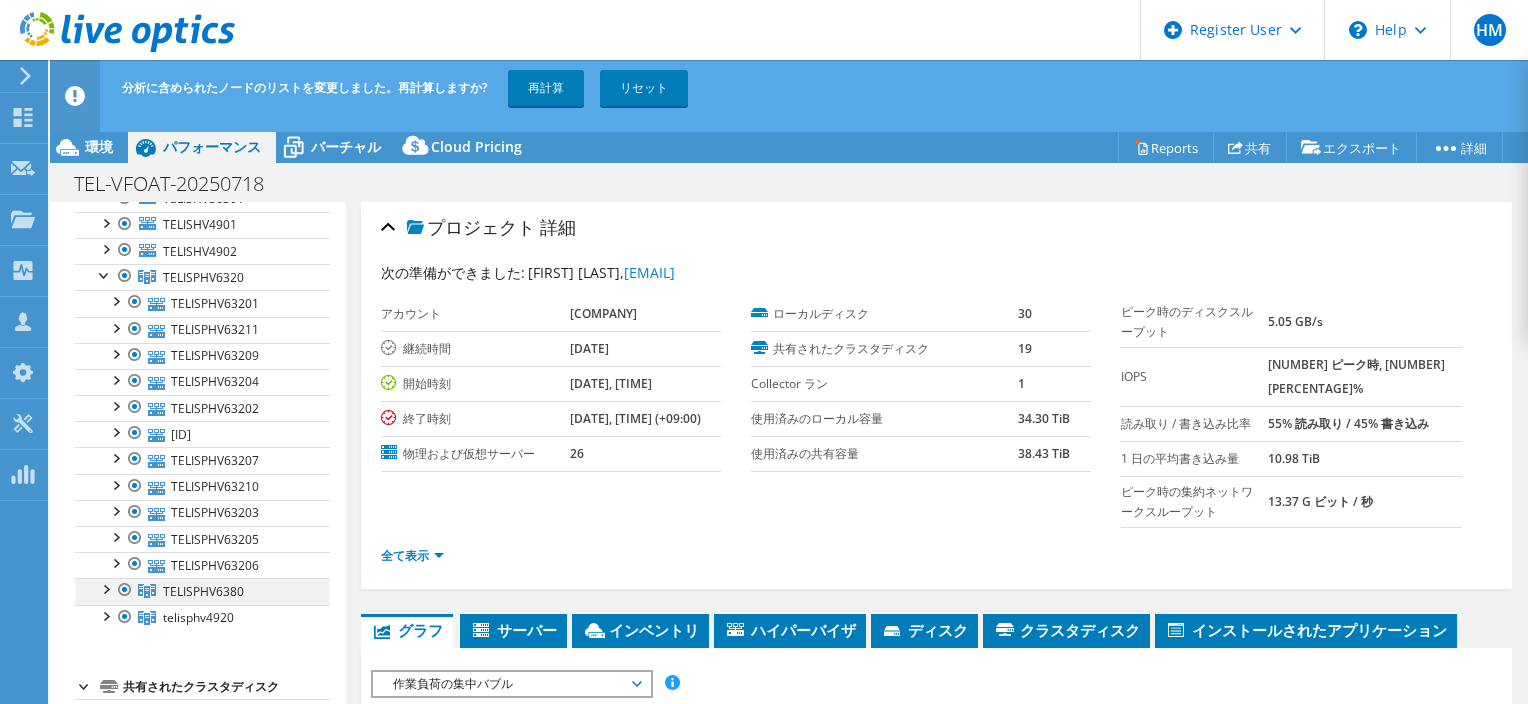 click at bounding box center (105, 588) 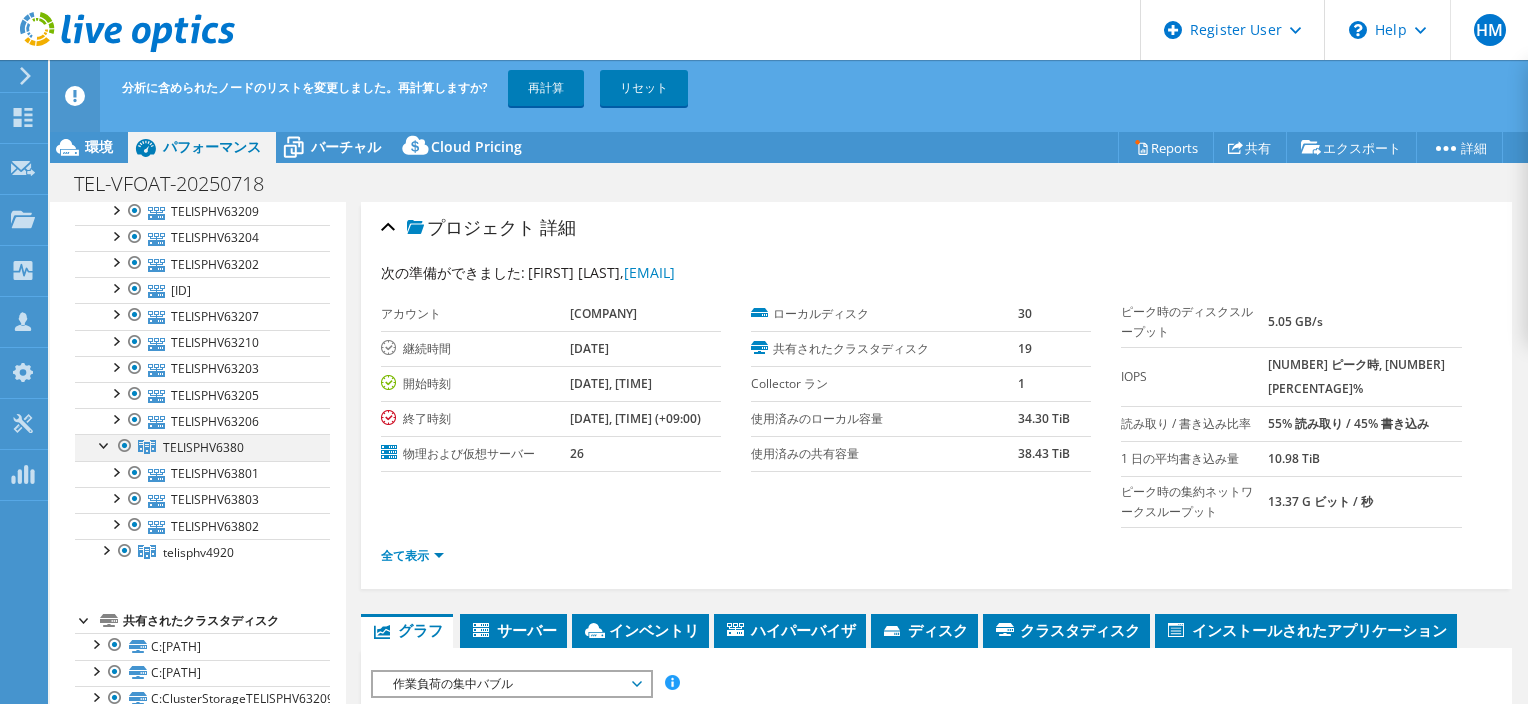 scroll, scrollTop: 534, scrollLeft: 0, axis: vertical 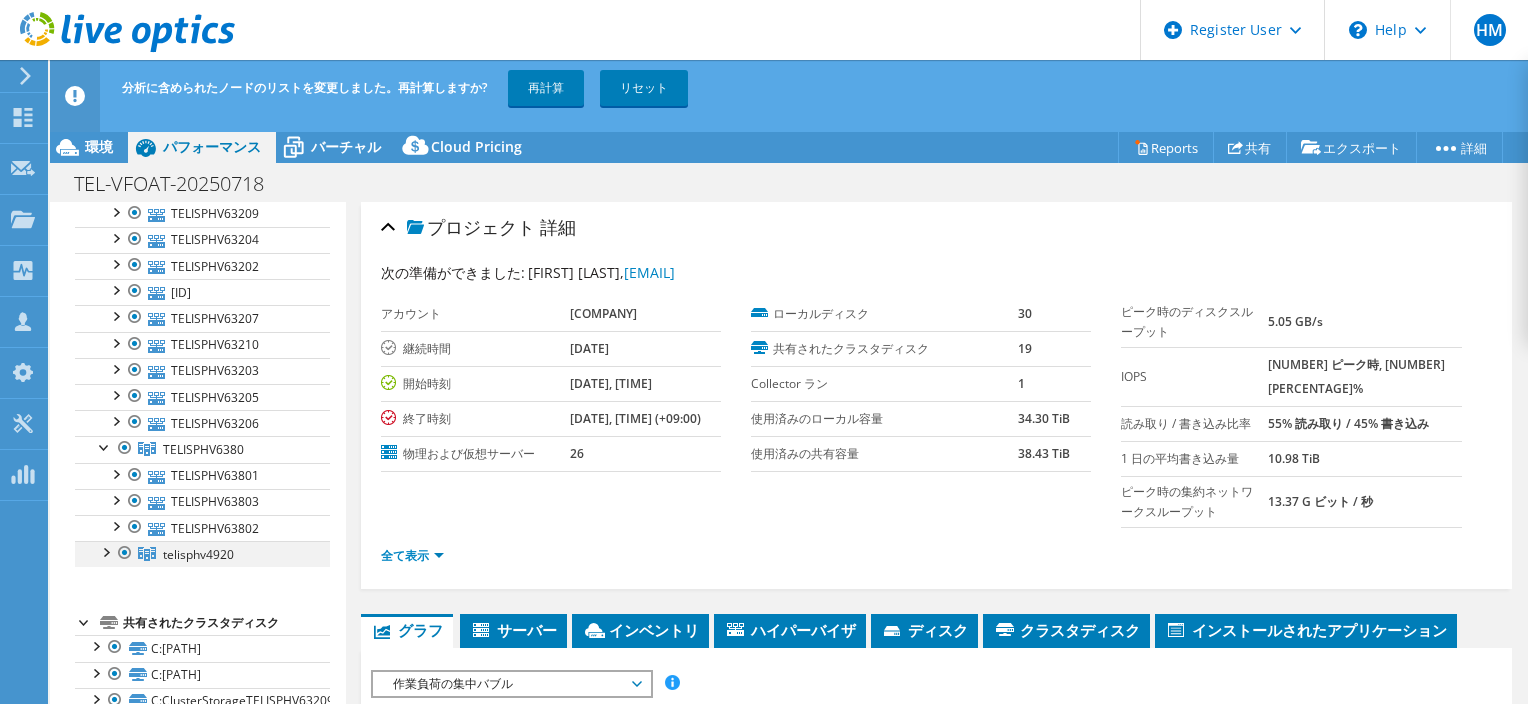 click at bounding box center (125, 553) 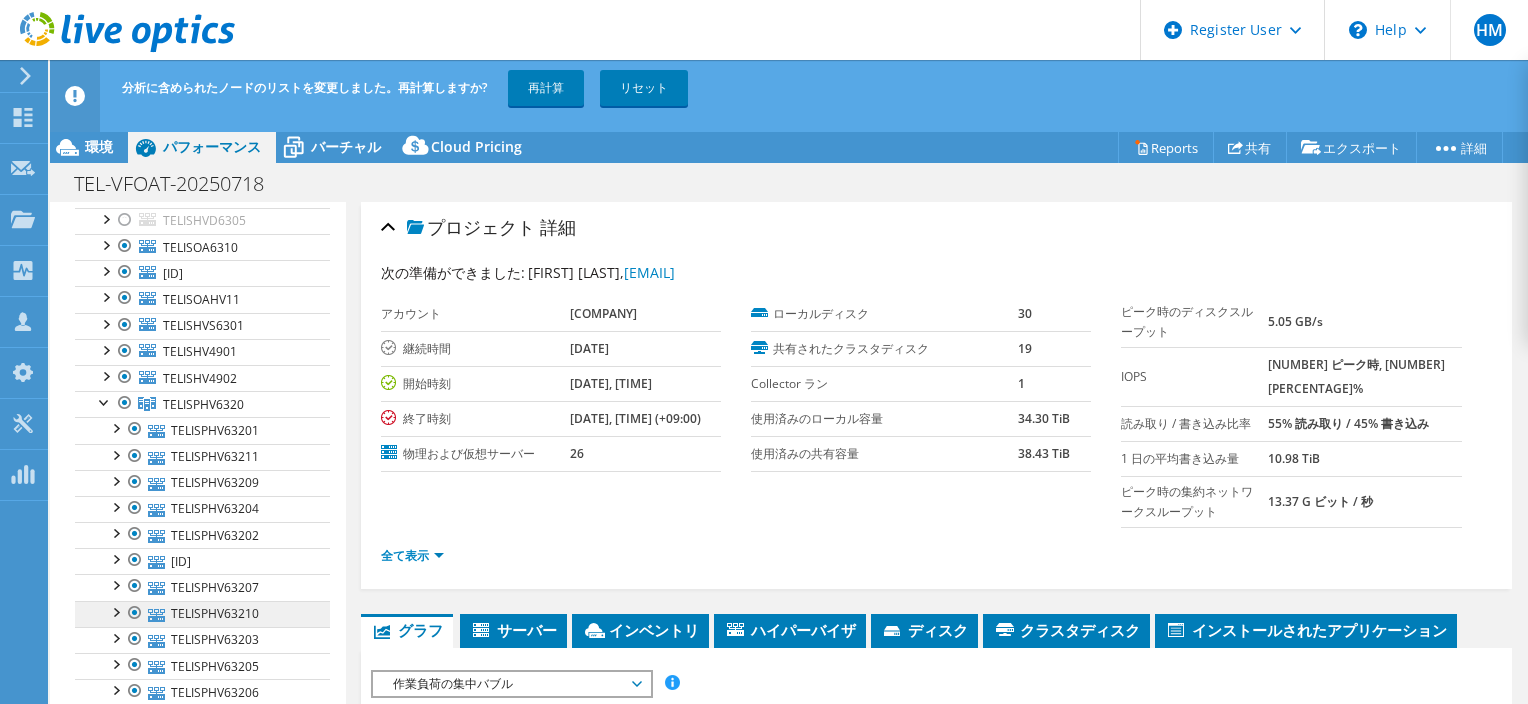 scroll, scrollTop: 260, scrollLeft: 0, axis: vertical 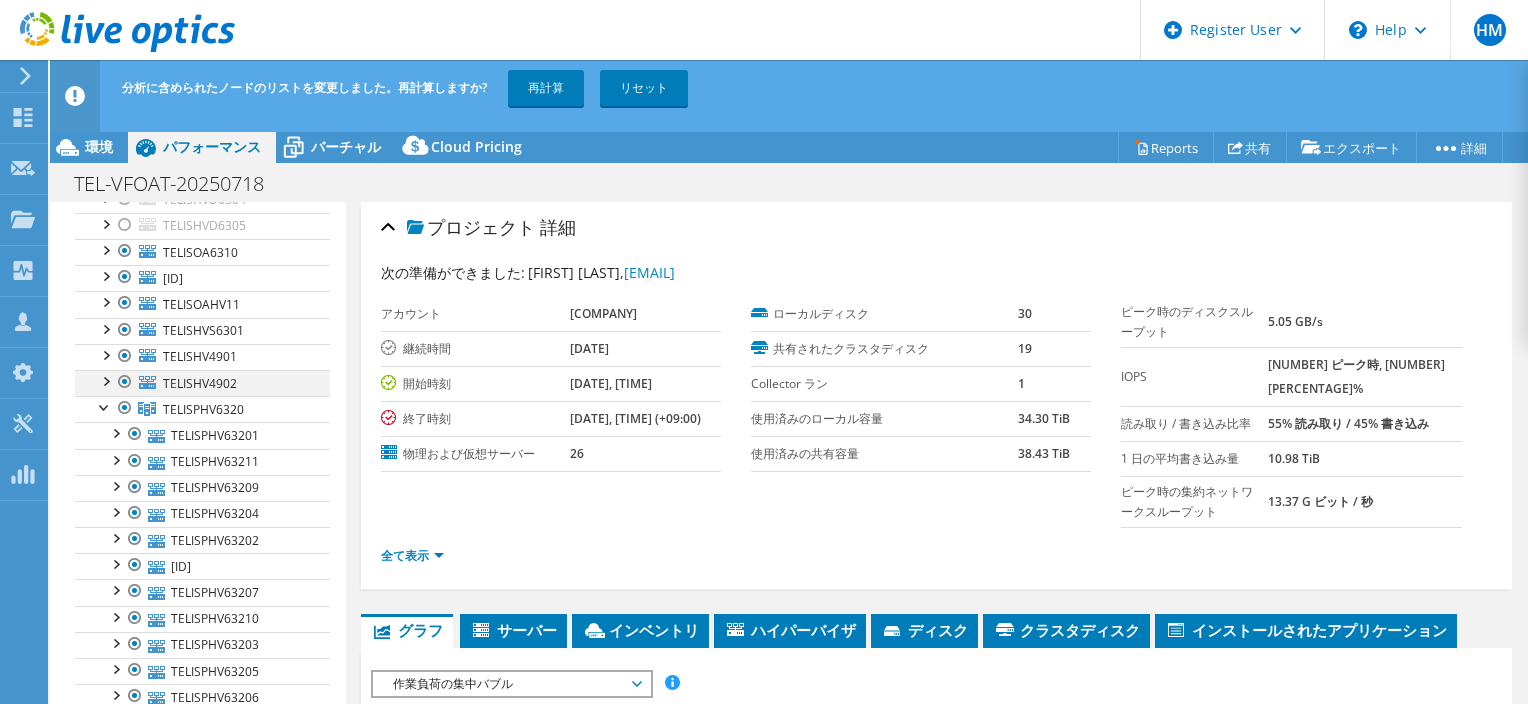 click at bounding box center [125, 382] 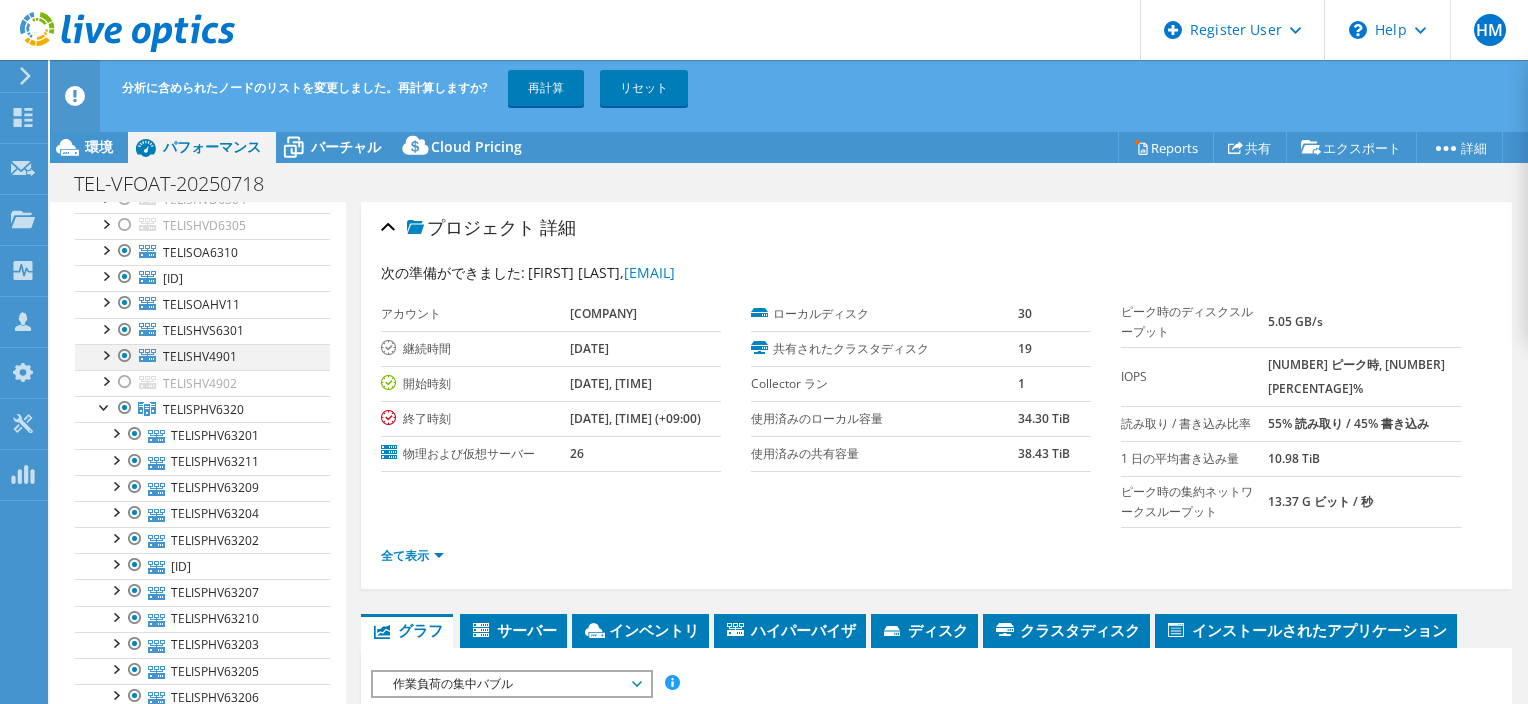click at bounding box center [125, 356] 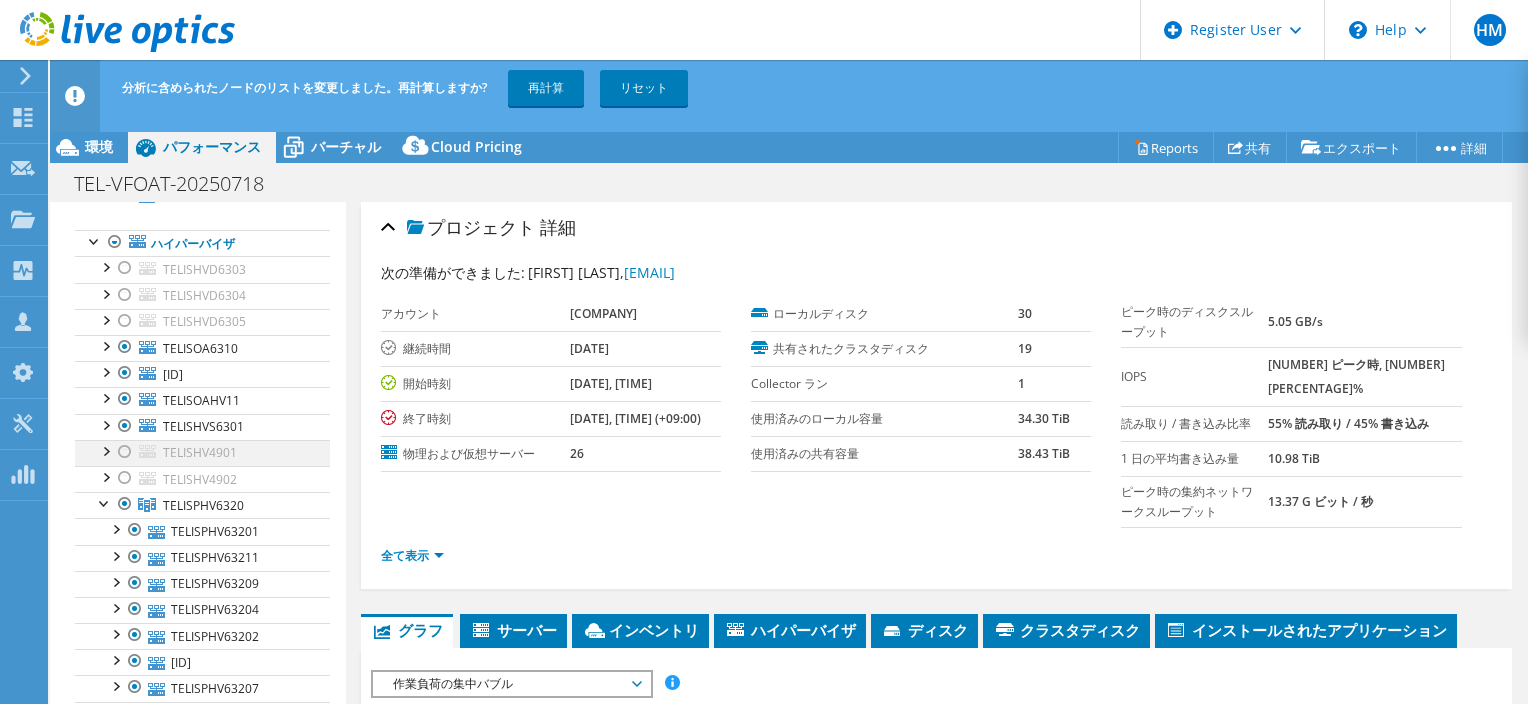 scroll, scrollTop: 120, scrollLeft: 0, axis: vertical 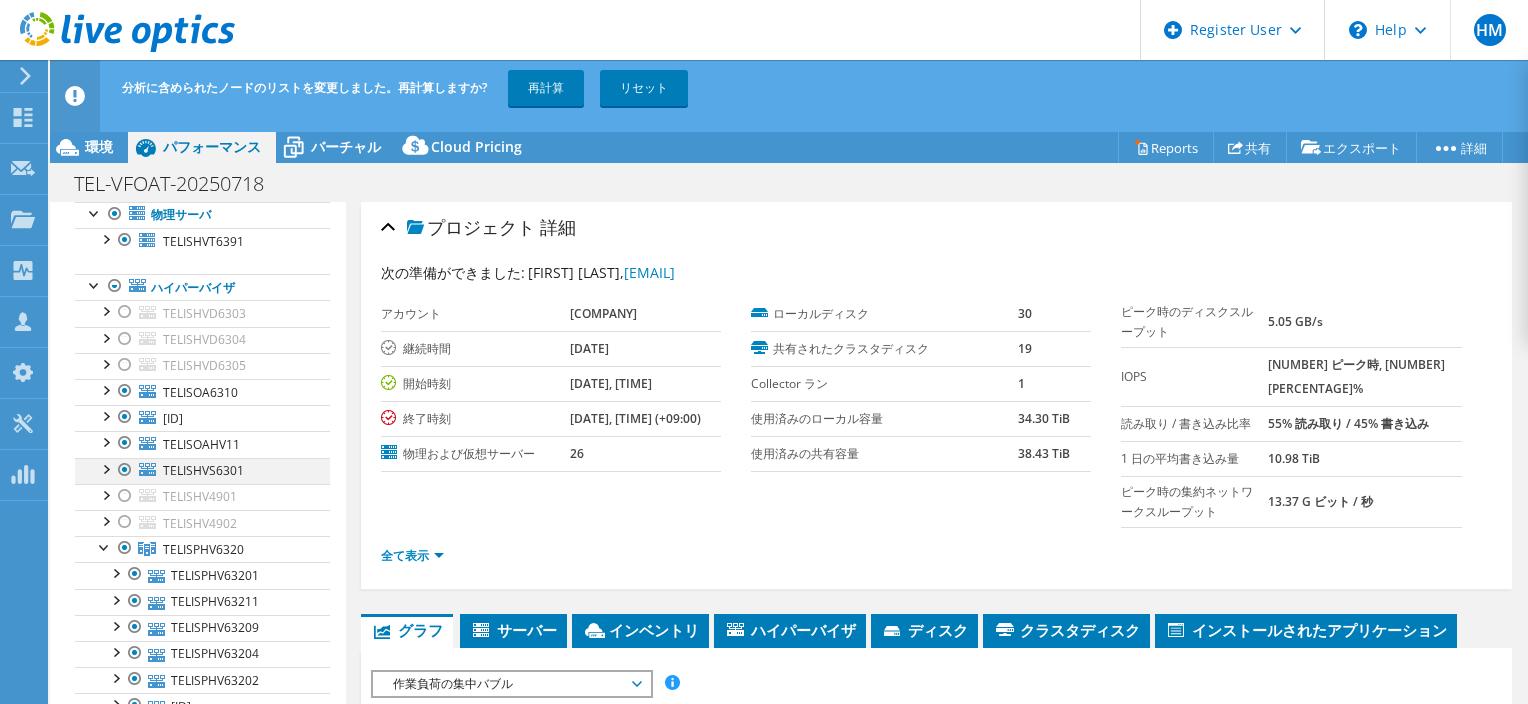click at bounding box center (125, 470) 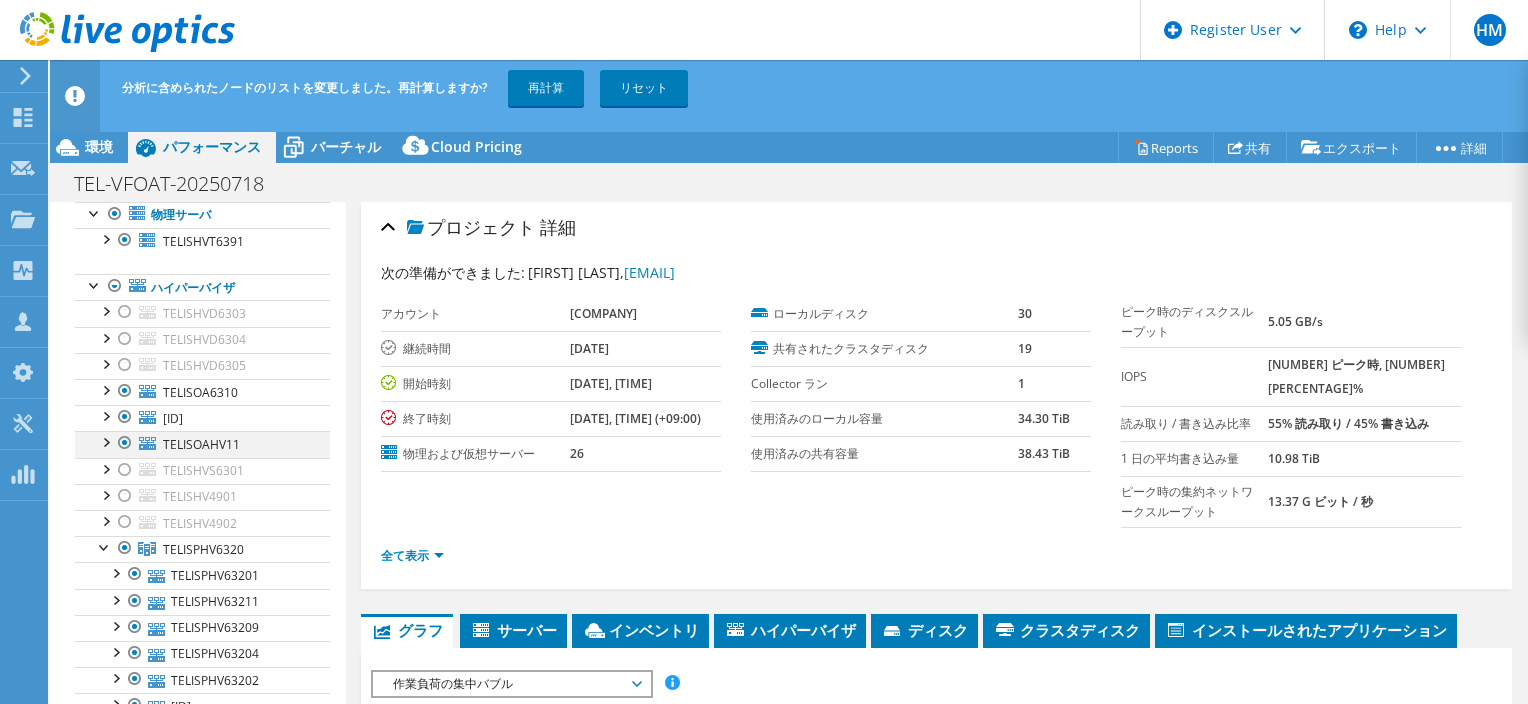 click at bounding box center (125, 443) 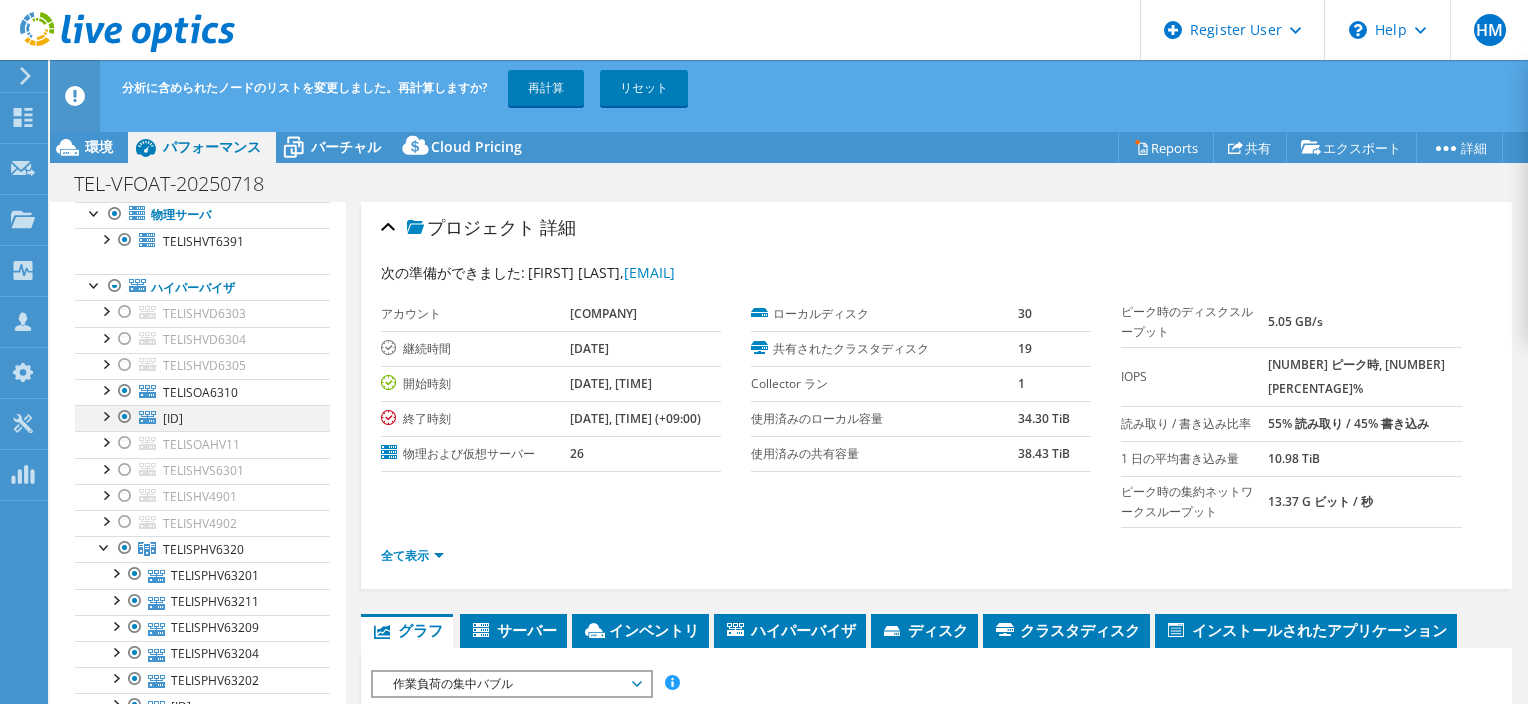 click at bounding box center (125, 417) 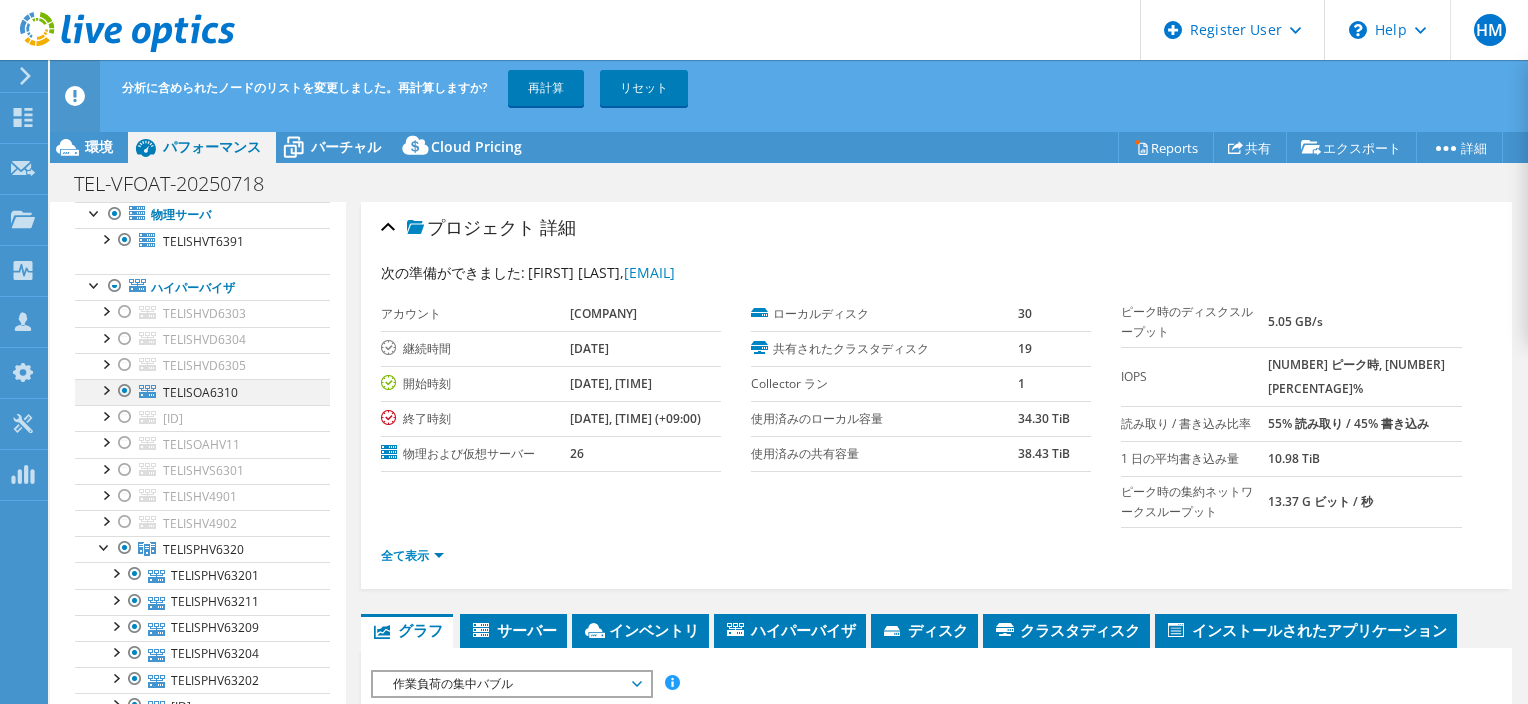 click at bounding box center (125, 391) 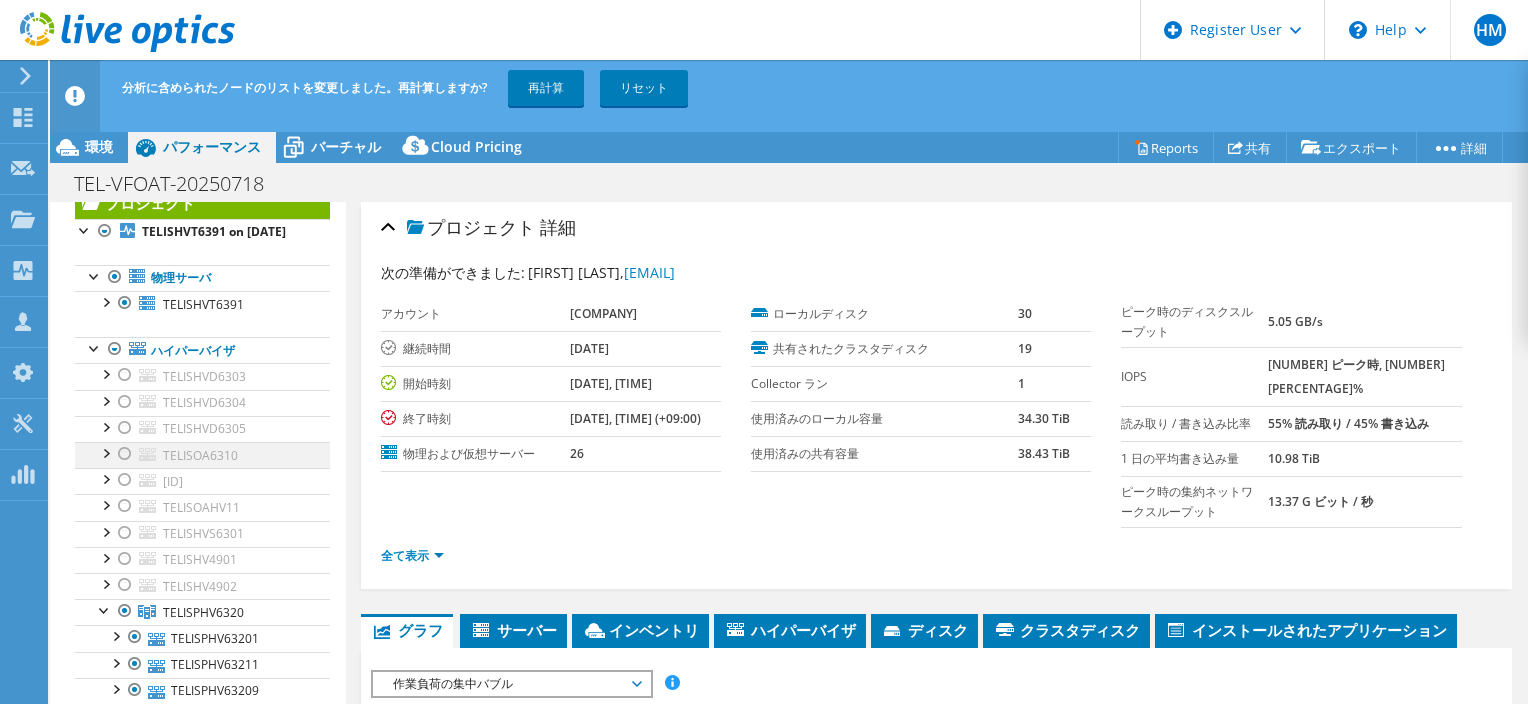 scroll, scrollTop: 56, scrollLeft: 0, axis: vertical 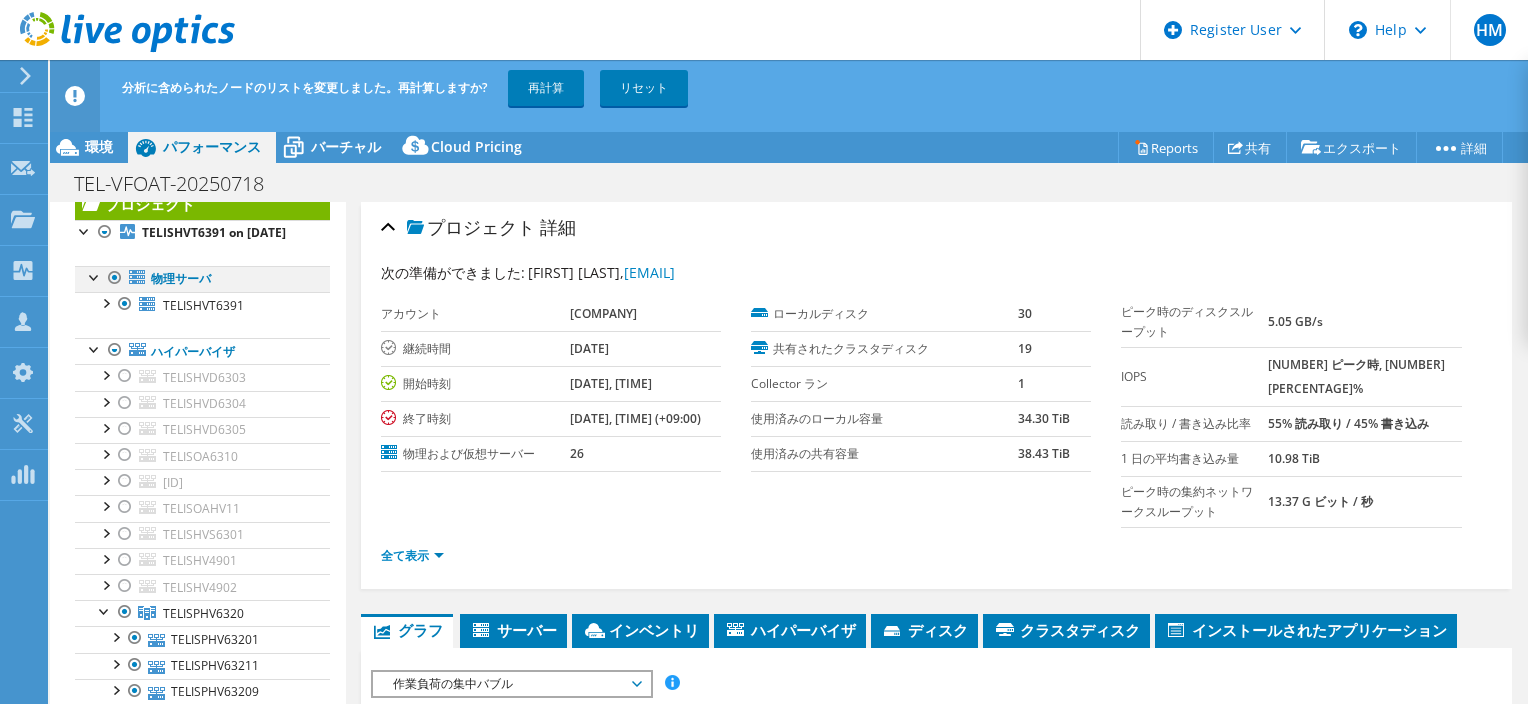 click at bounding box center [115, 278] 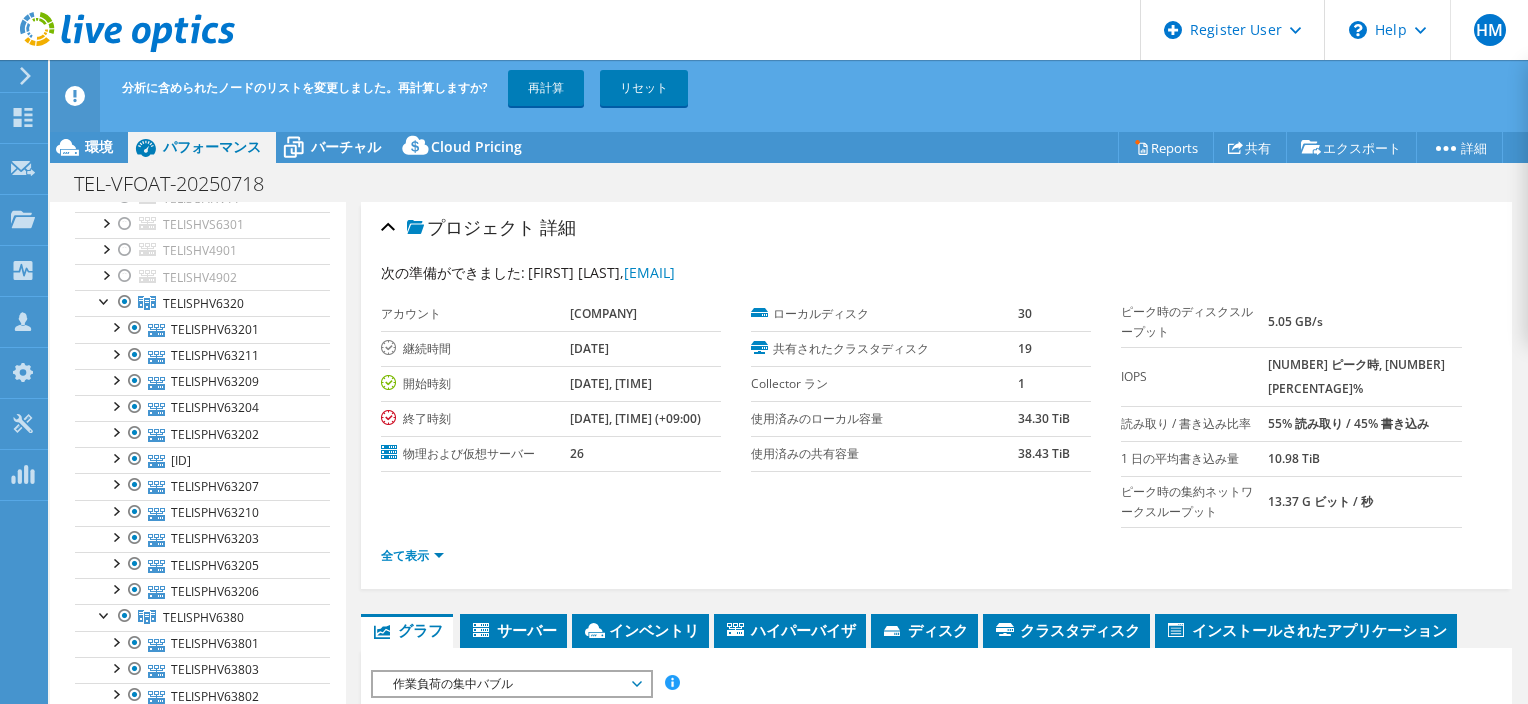 scroll, scrollTop: 360, scrollLeft: 0, axis: vertical 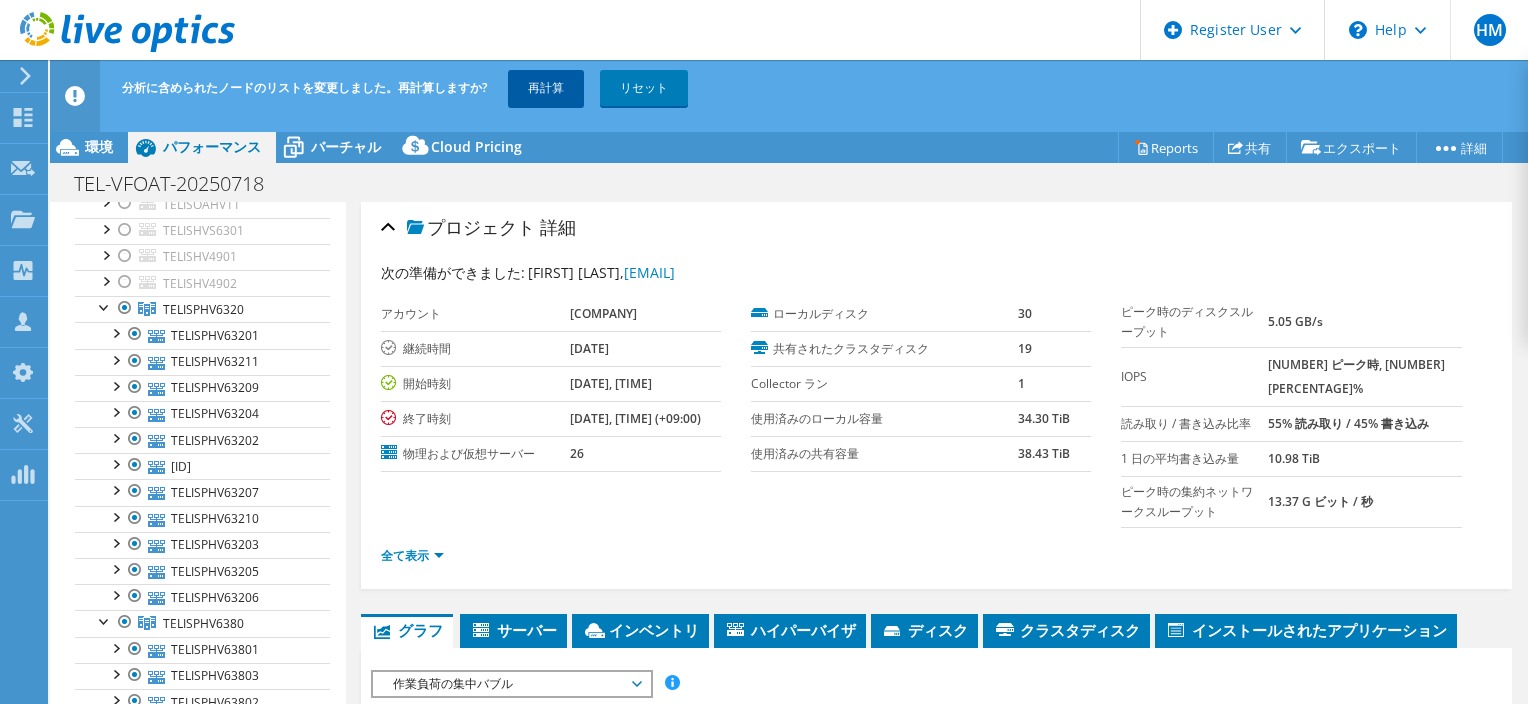 click on "再計算" at bounding box center (546, 88) 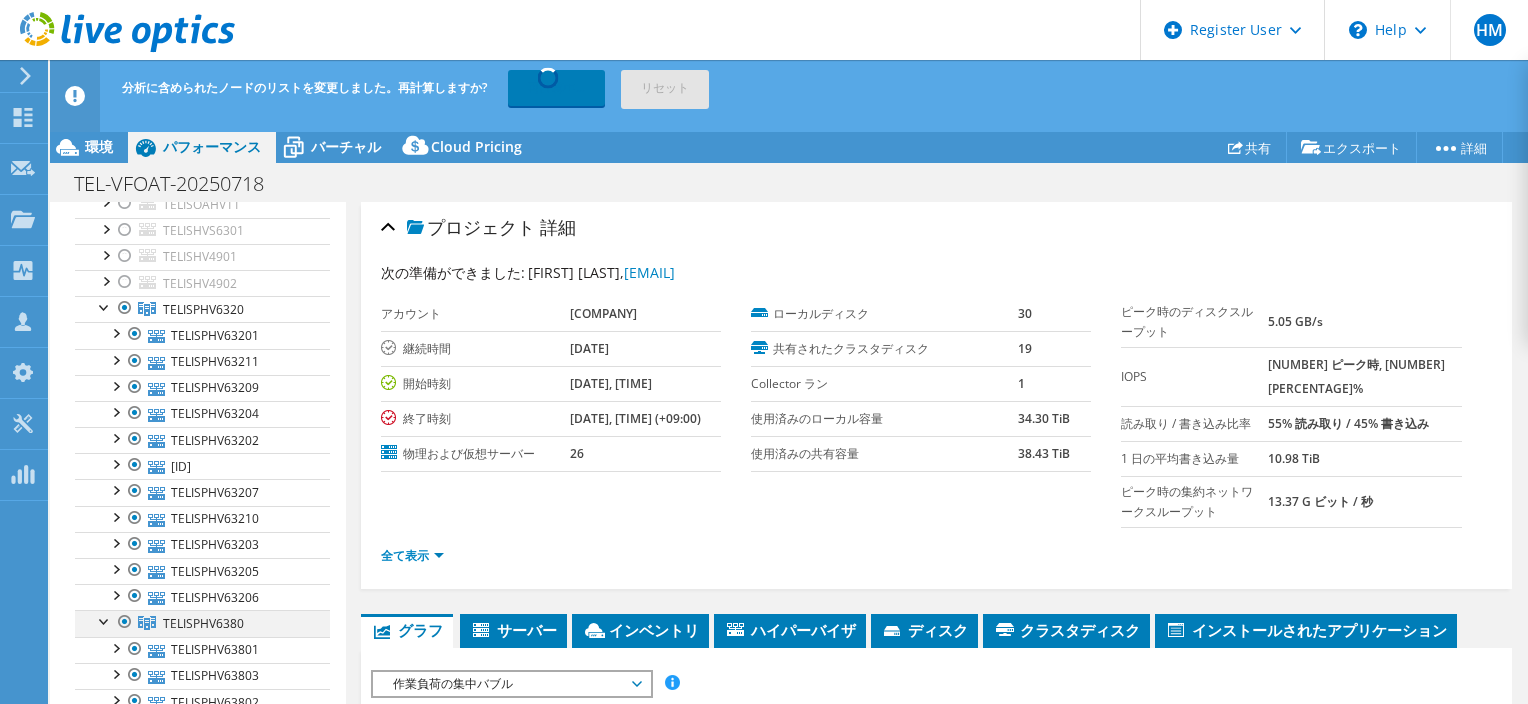 click at bounding box center (125, 622) 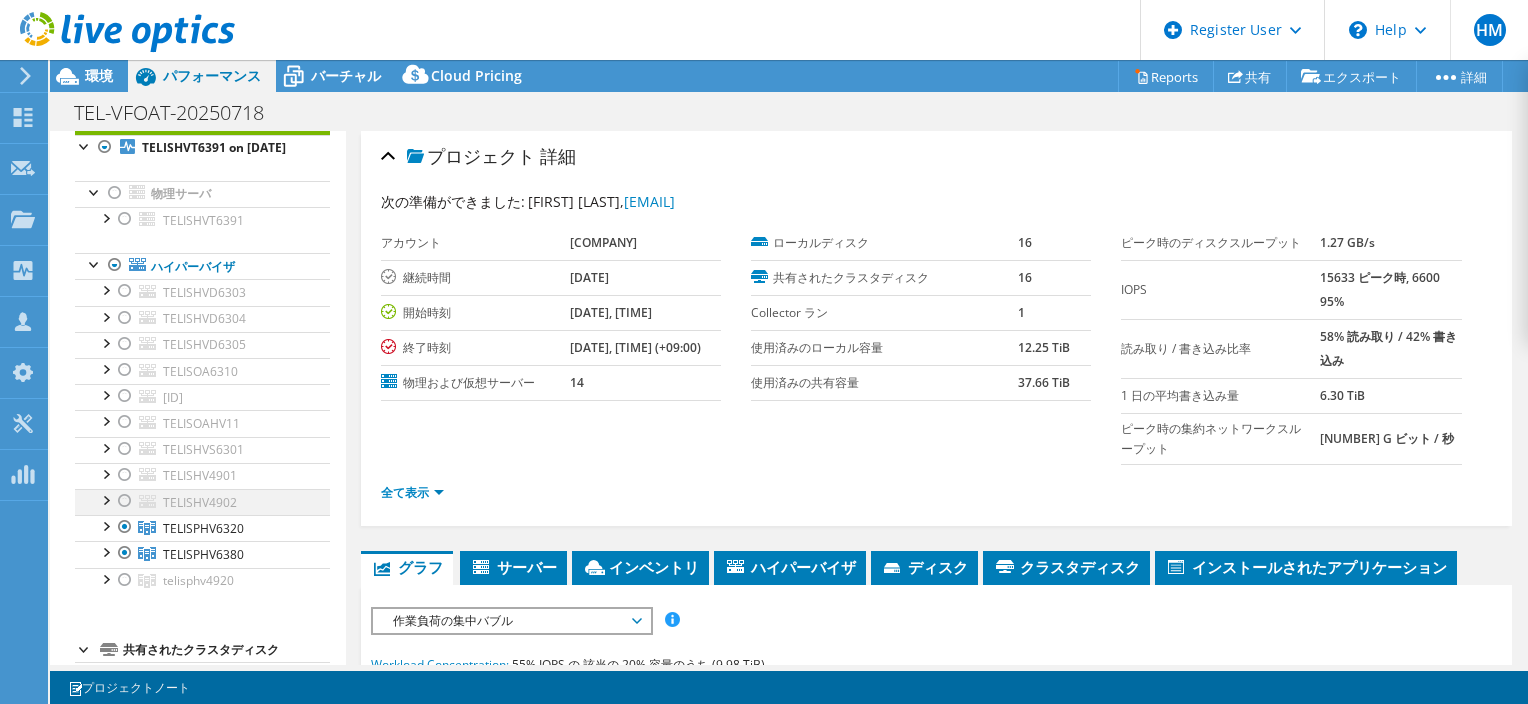 scroll, scrollTop: 69, scrollLeft: 0, axis: vertical 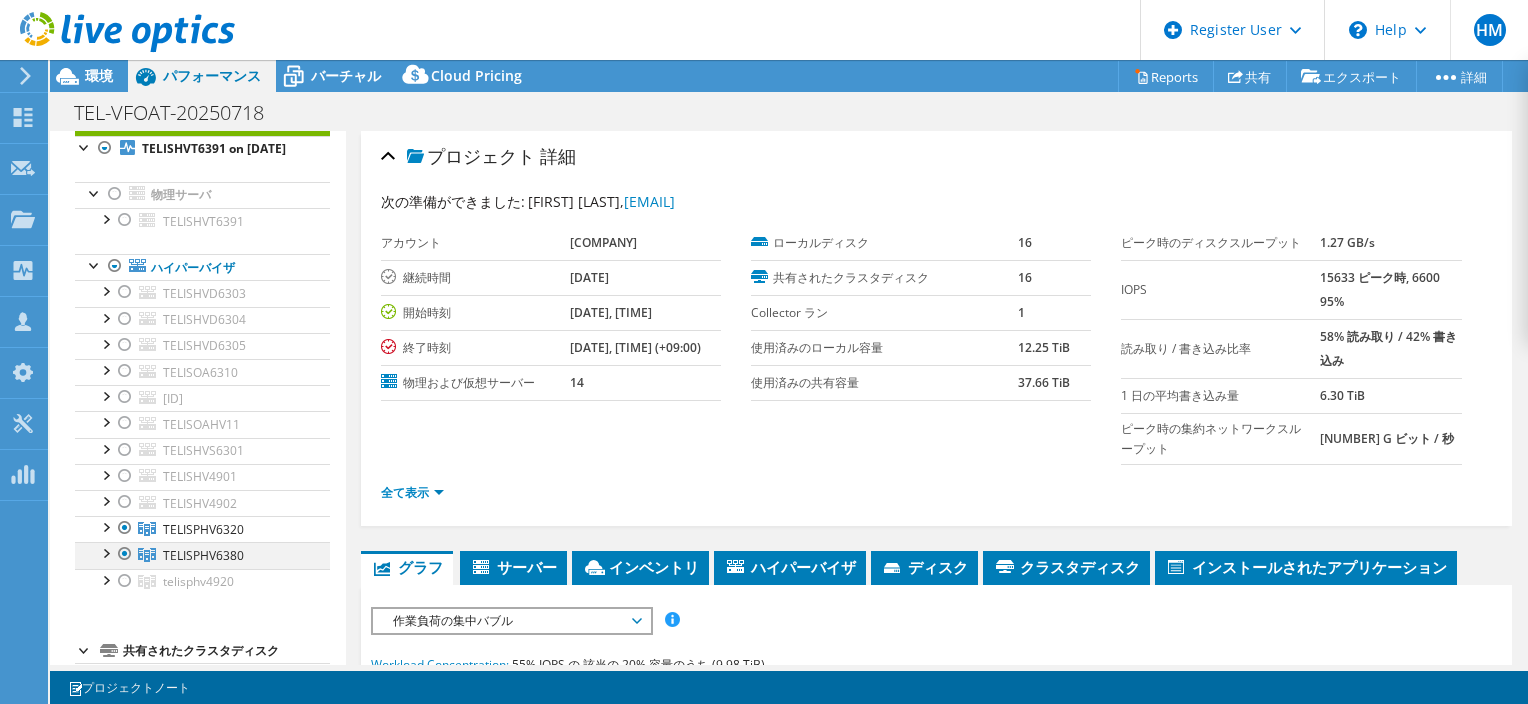 click at bounding box center (105, 552) 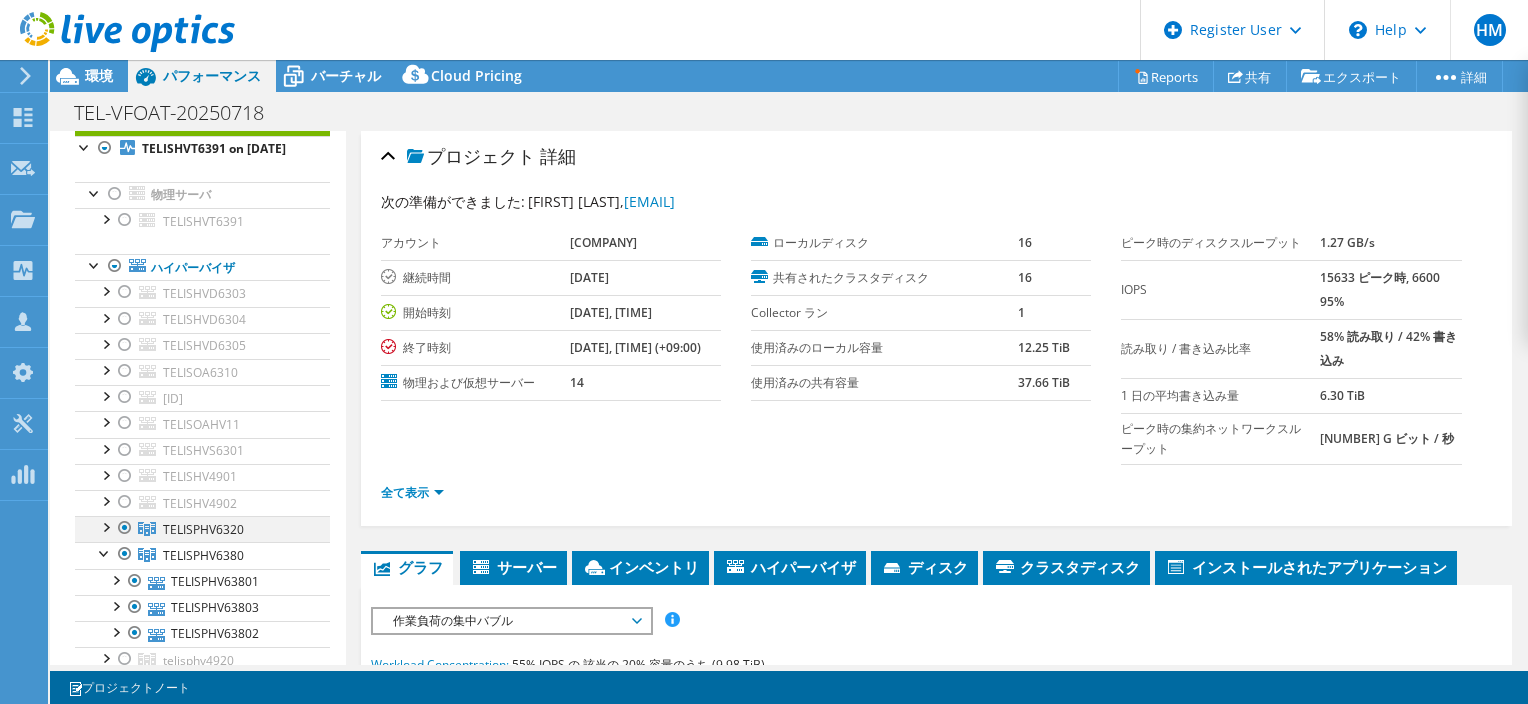 click at bounding box center [105, 526] 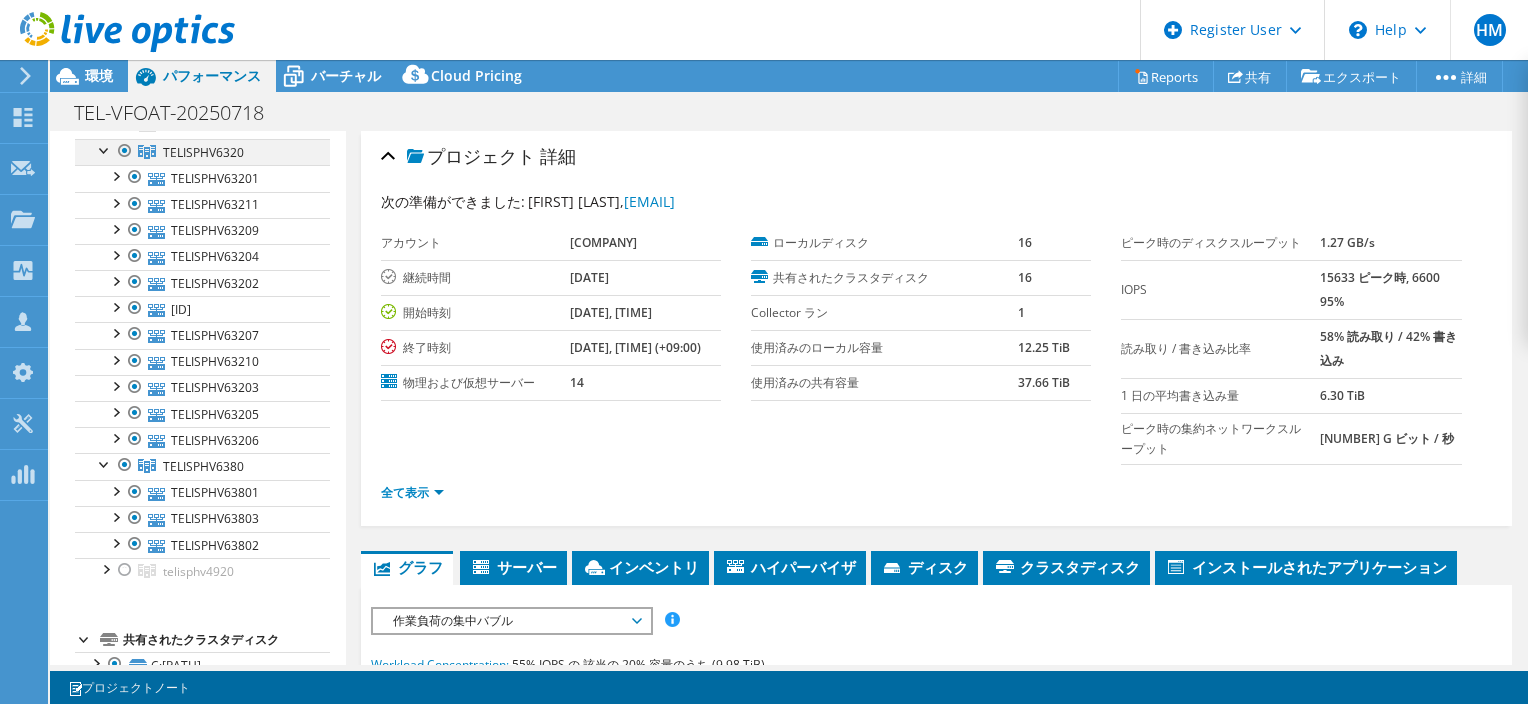 scroll, scrollTop: 466, scrollLeft: 0, axis: vertical 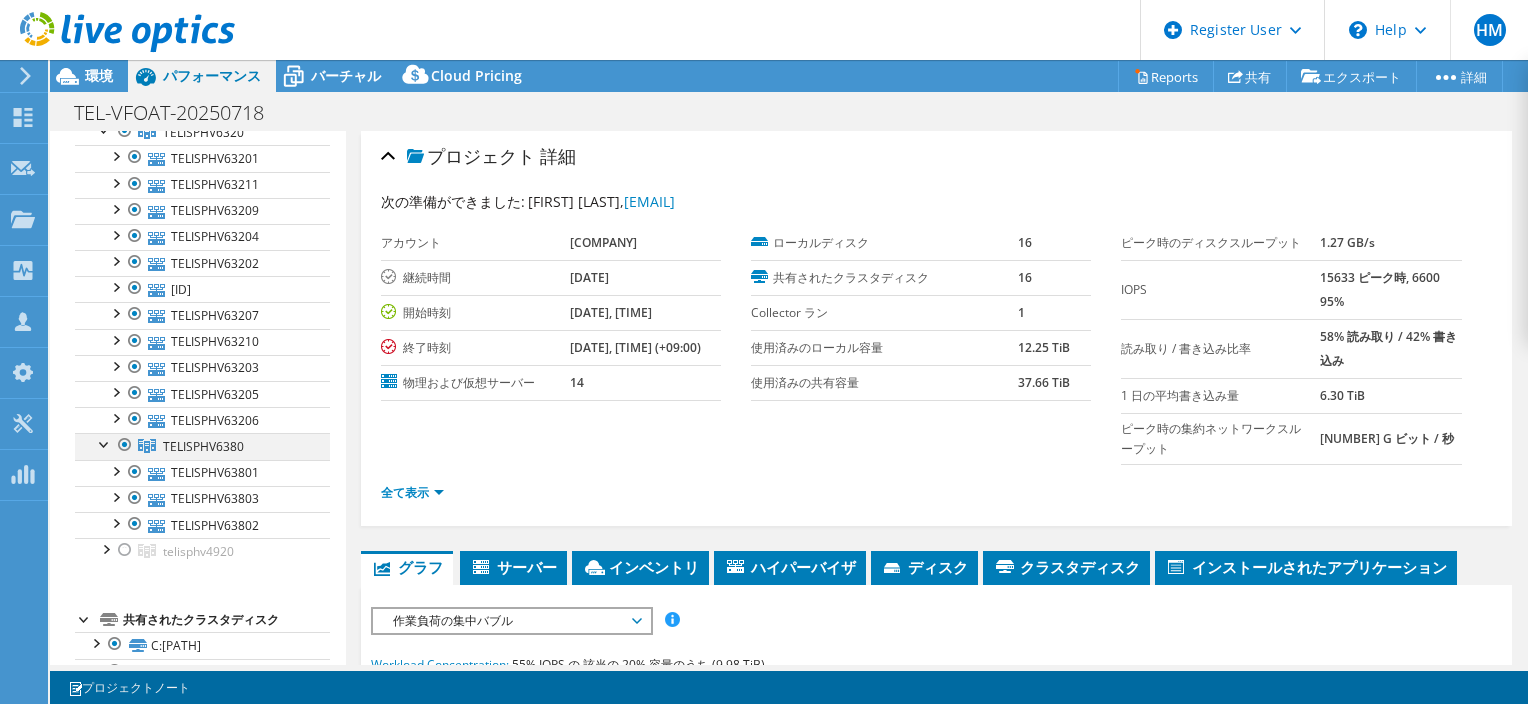 click at bounding box center (125, 445) 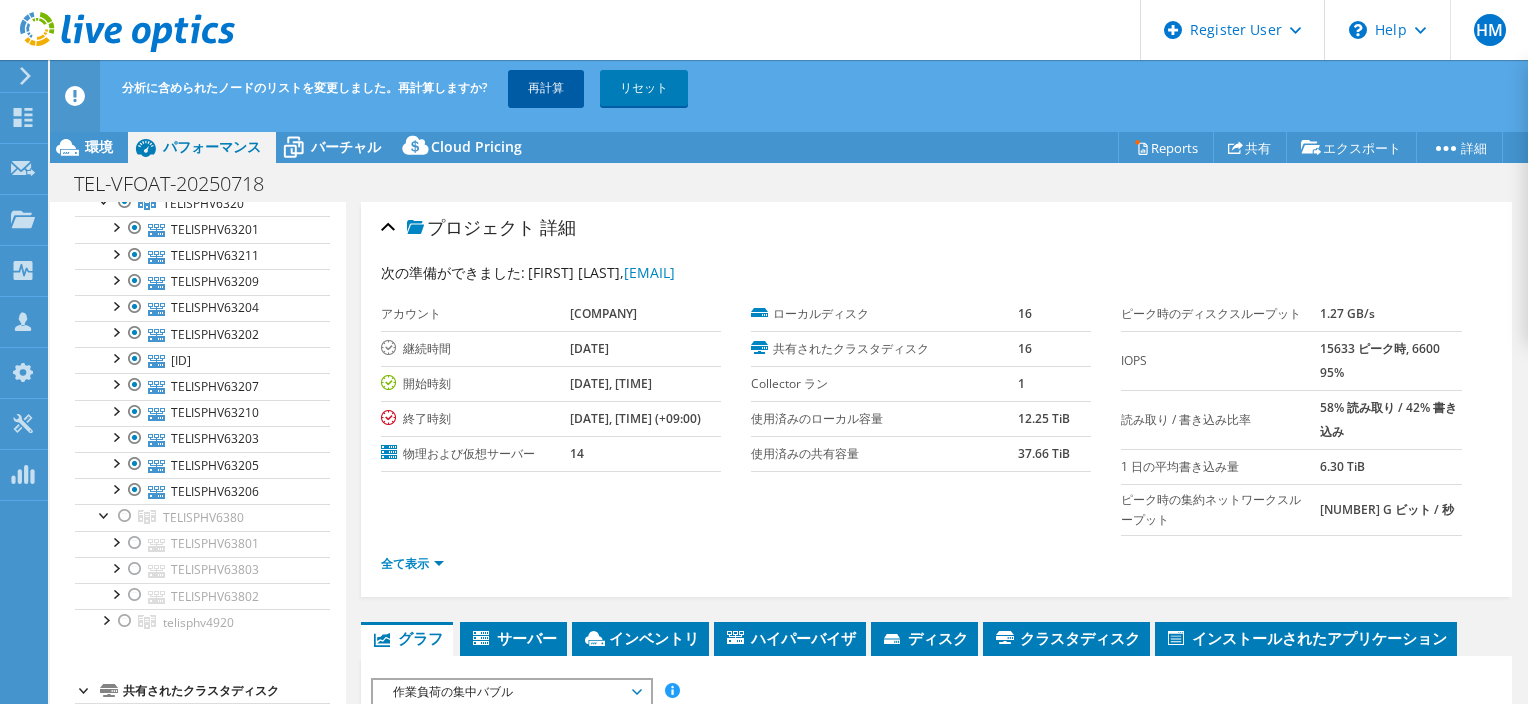 click on "再計算" at bounding box center [546, 88] 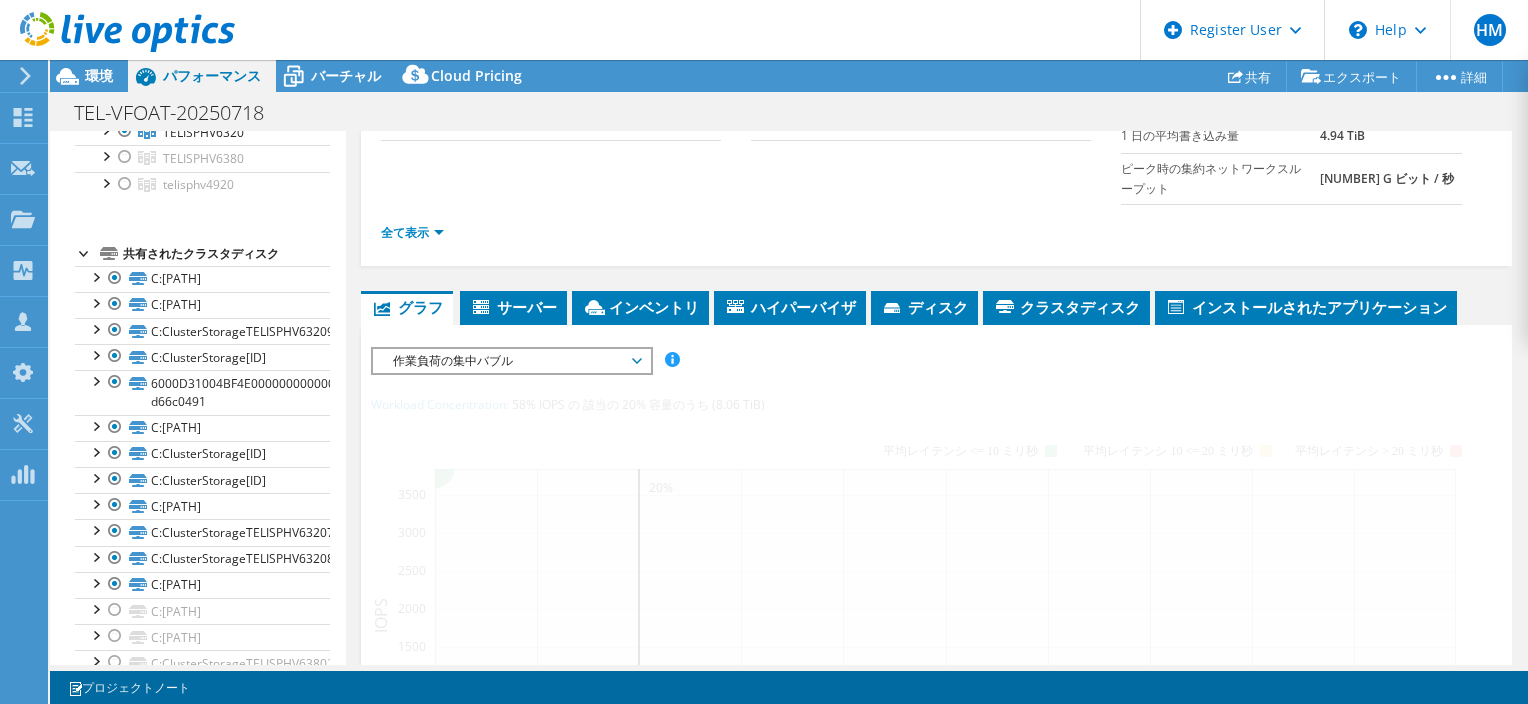 scroll, scrollTop: 298, scrollLeft: 0, axis: vertical 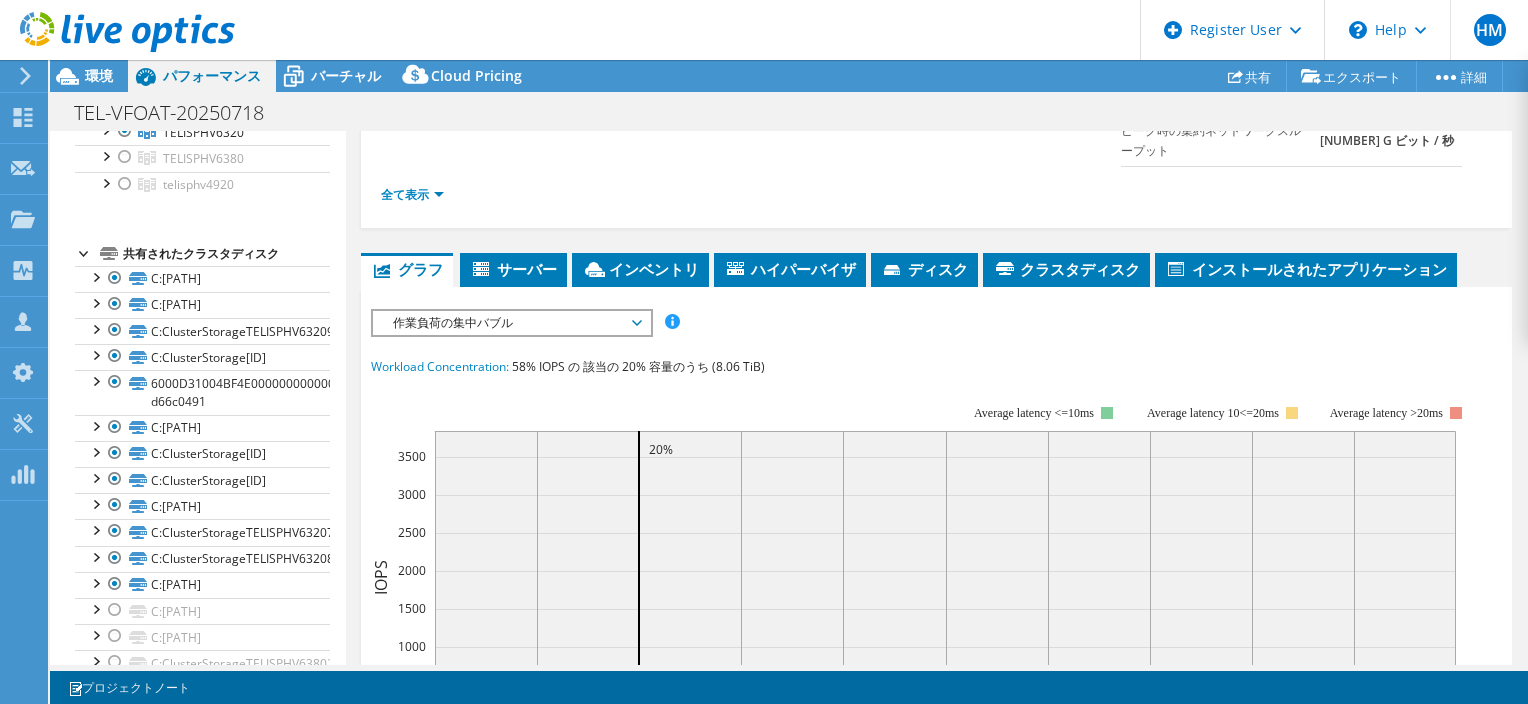 click on "作業負荷の集中バブル" at bounding box center [511, 323] 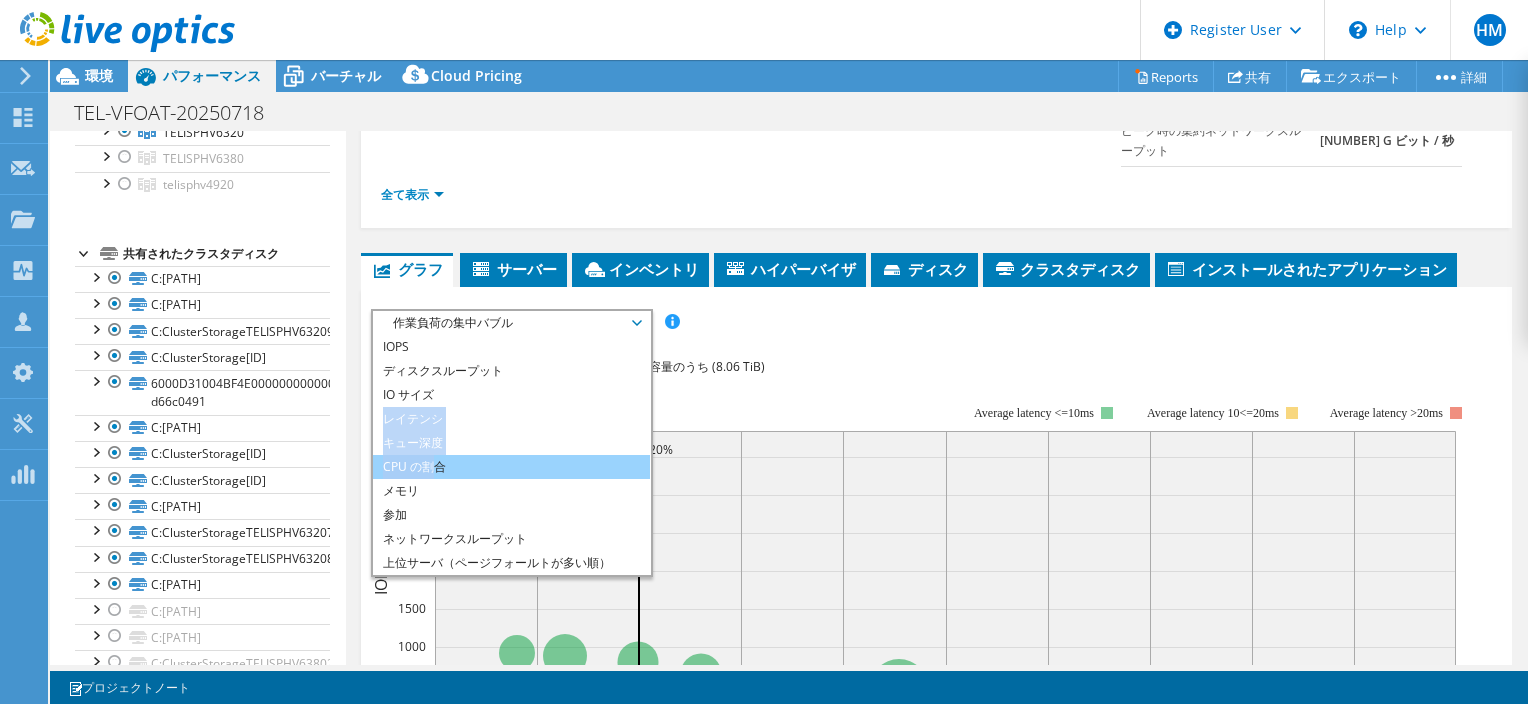 drag, startPoint x: 457, startPoint y: 396, endPoint x: 431, endPoint y: 458, distance: 67.23094 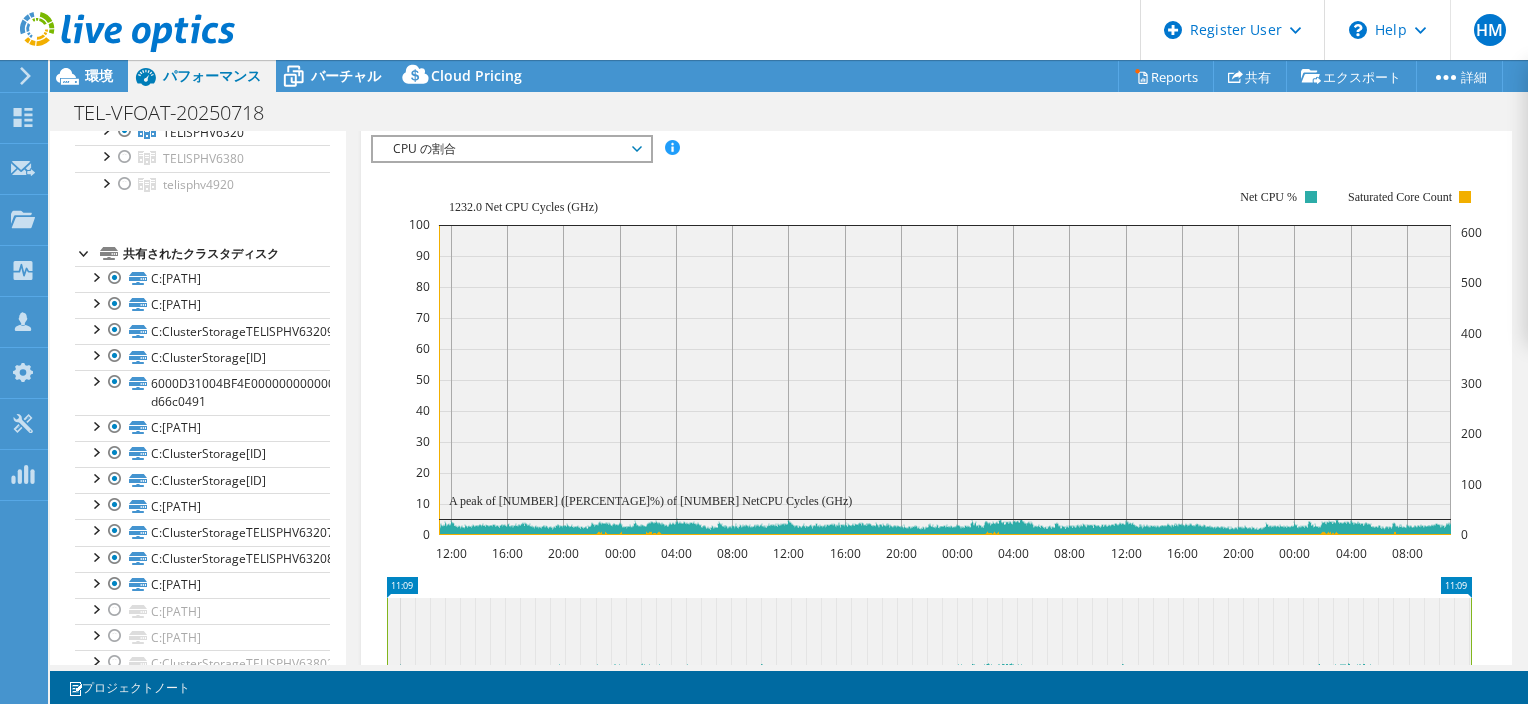 scroll, scrollTop: 472, scrollLeft: 0, axis: vertical 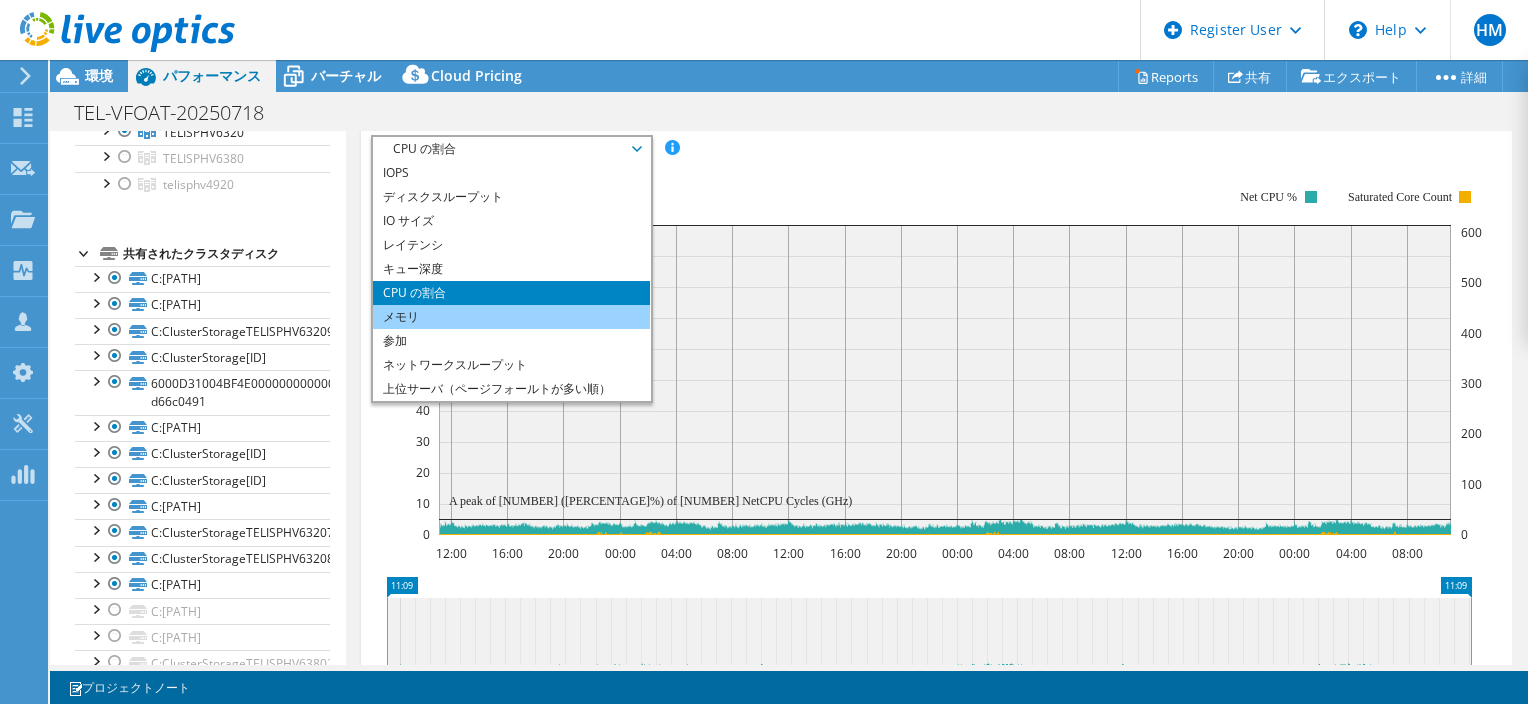 click on "メモリ" at bounding box center [511, 317] 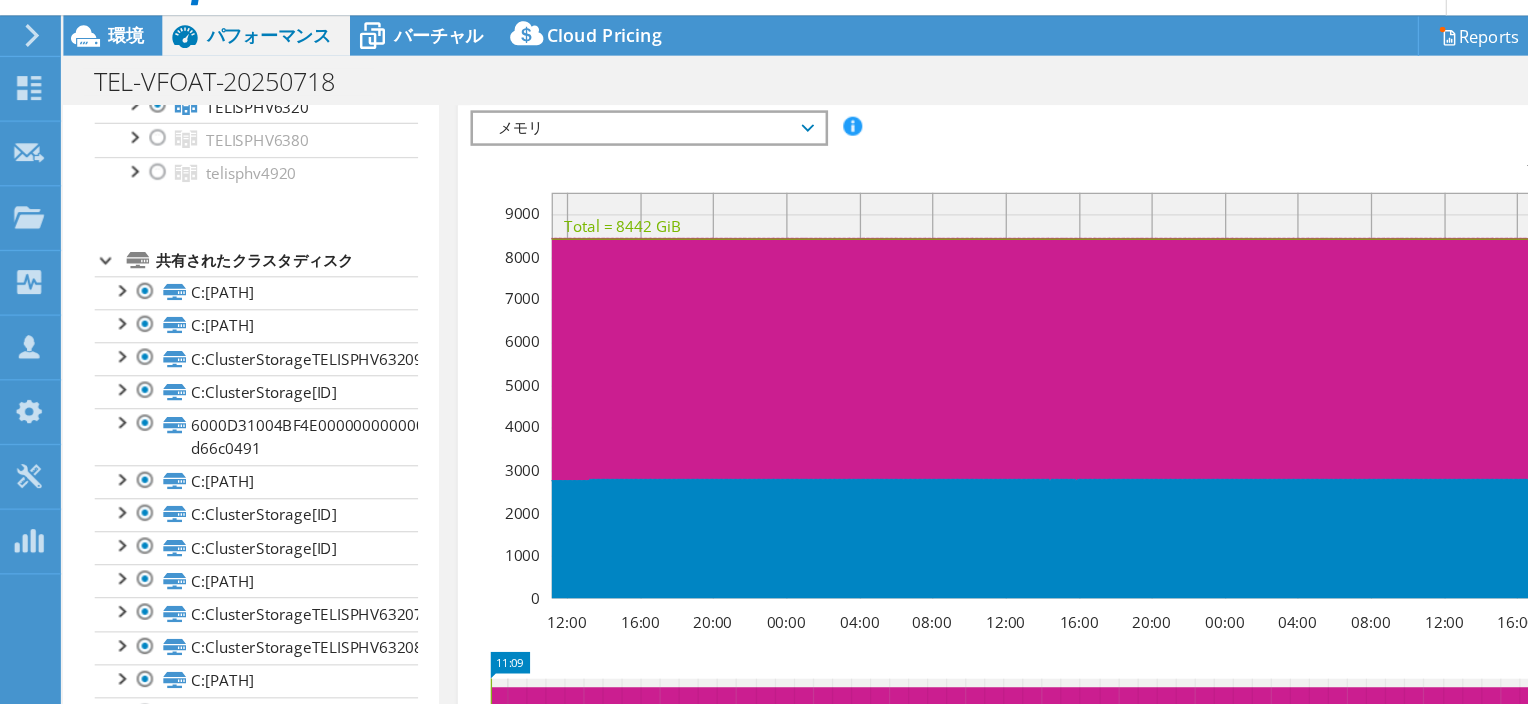 click 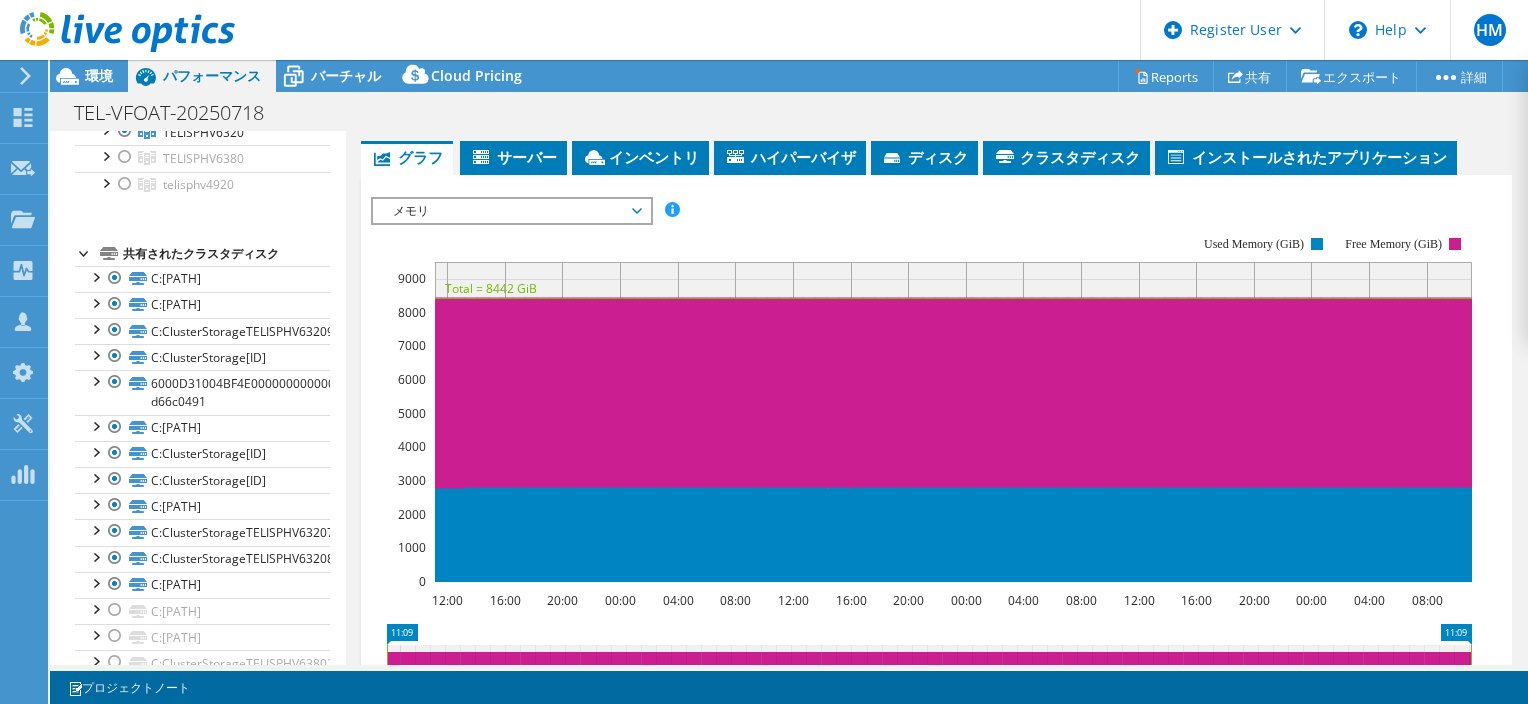 scroll, scrollTop: 408, scrollLeft: 0, axis: vertical 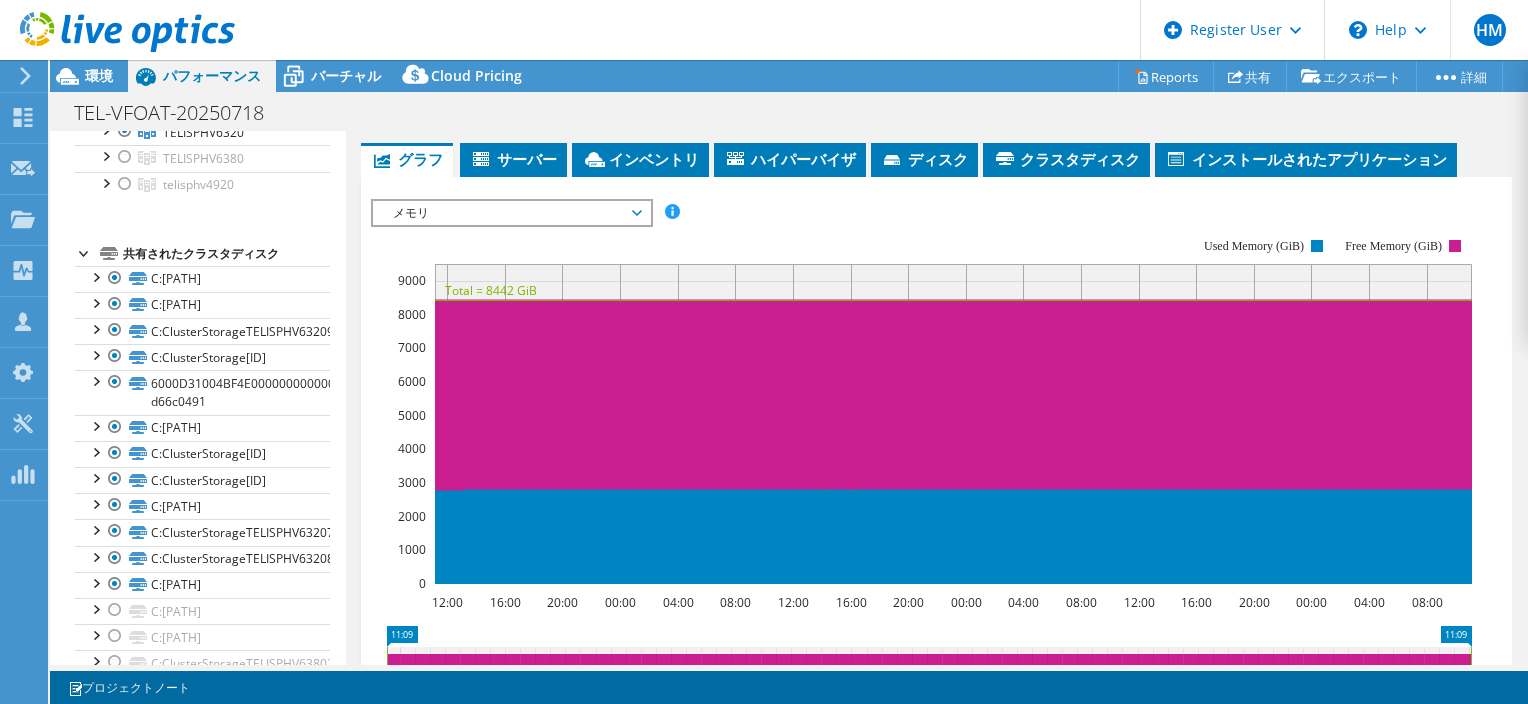 click 